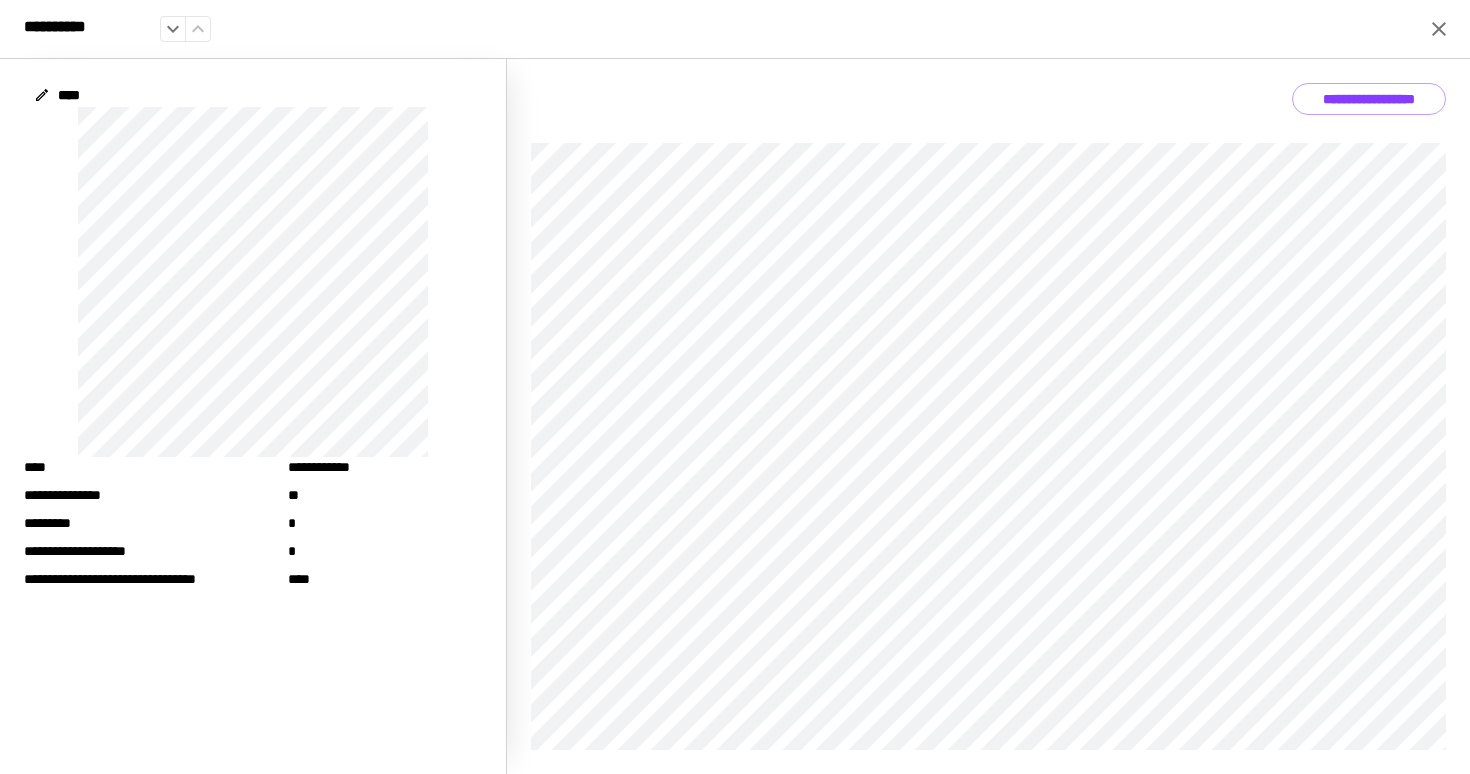 scroll, scrollTop: 0, scrollLeft: 0, axis: both 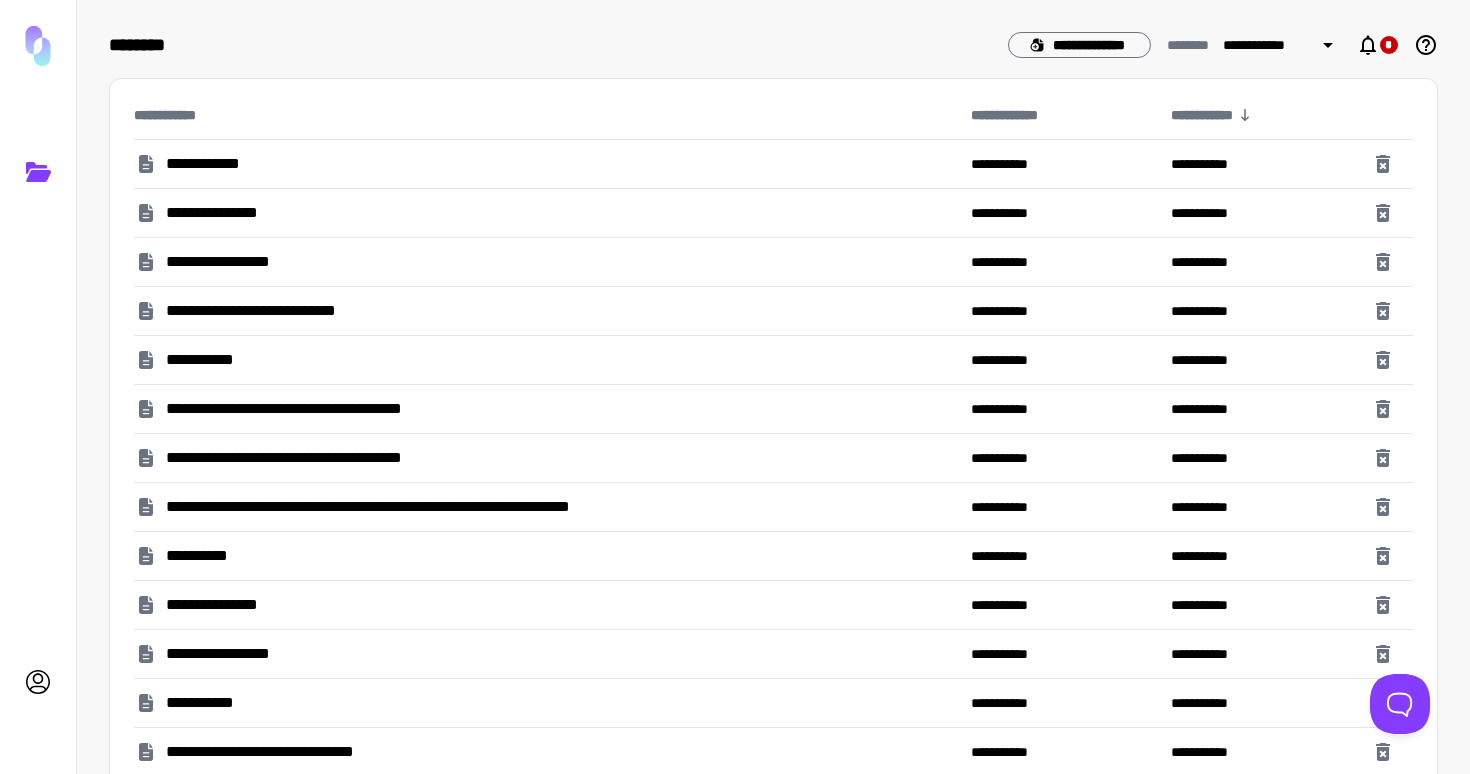click on "**********" at bounding box center (219, 213) 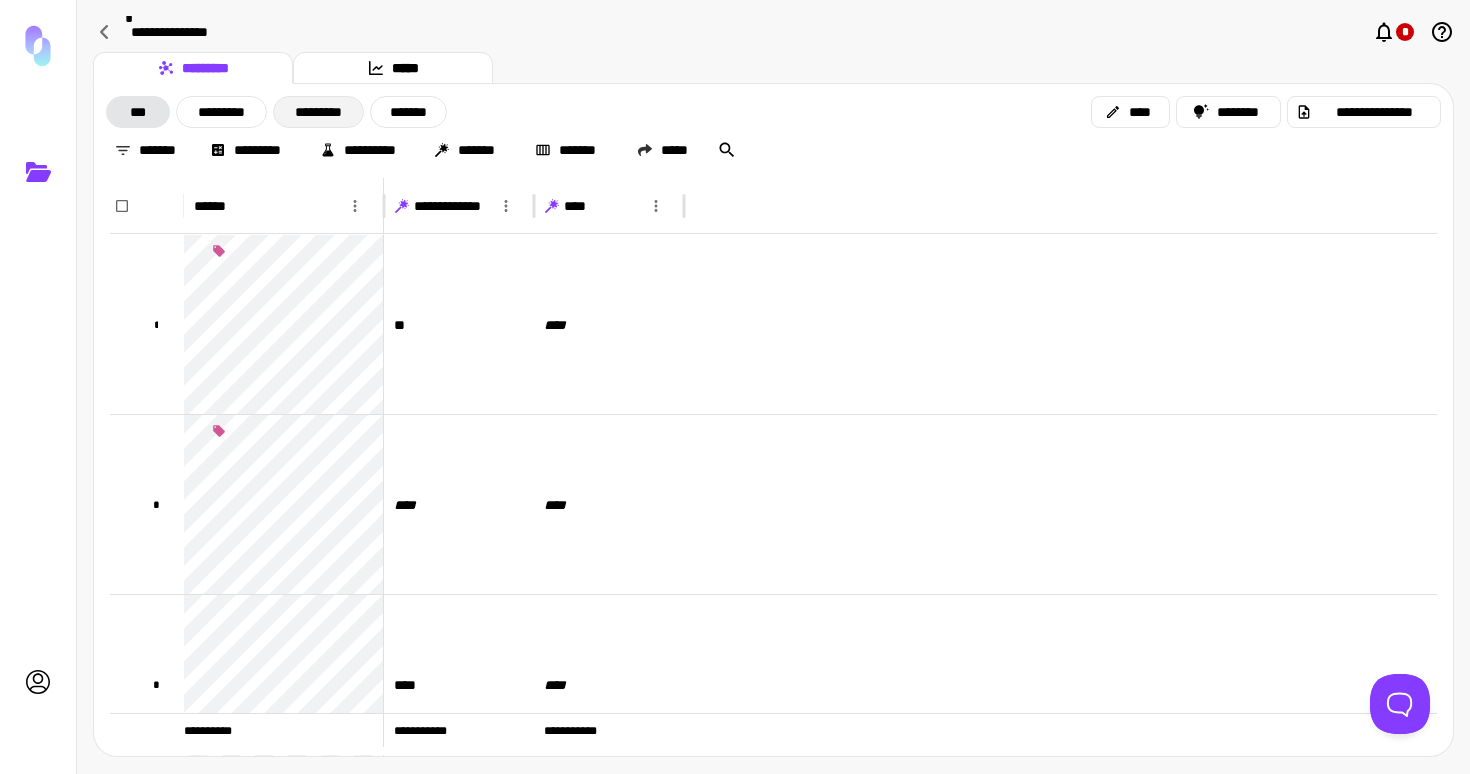 click on "*********" at bounding box center [318, 112] 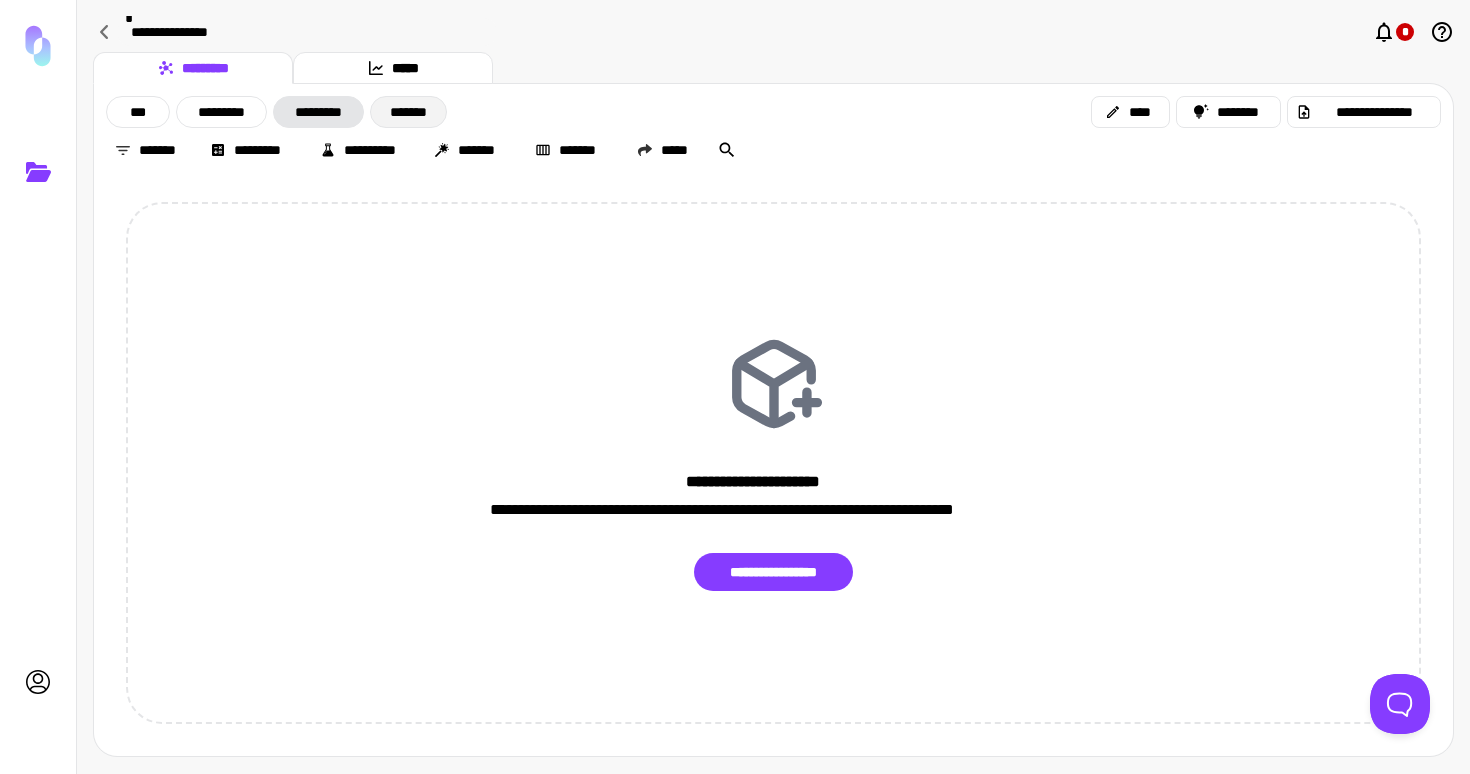 click on "*******" at bounding box center (408, 112) 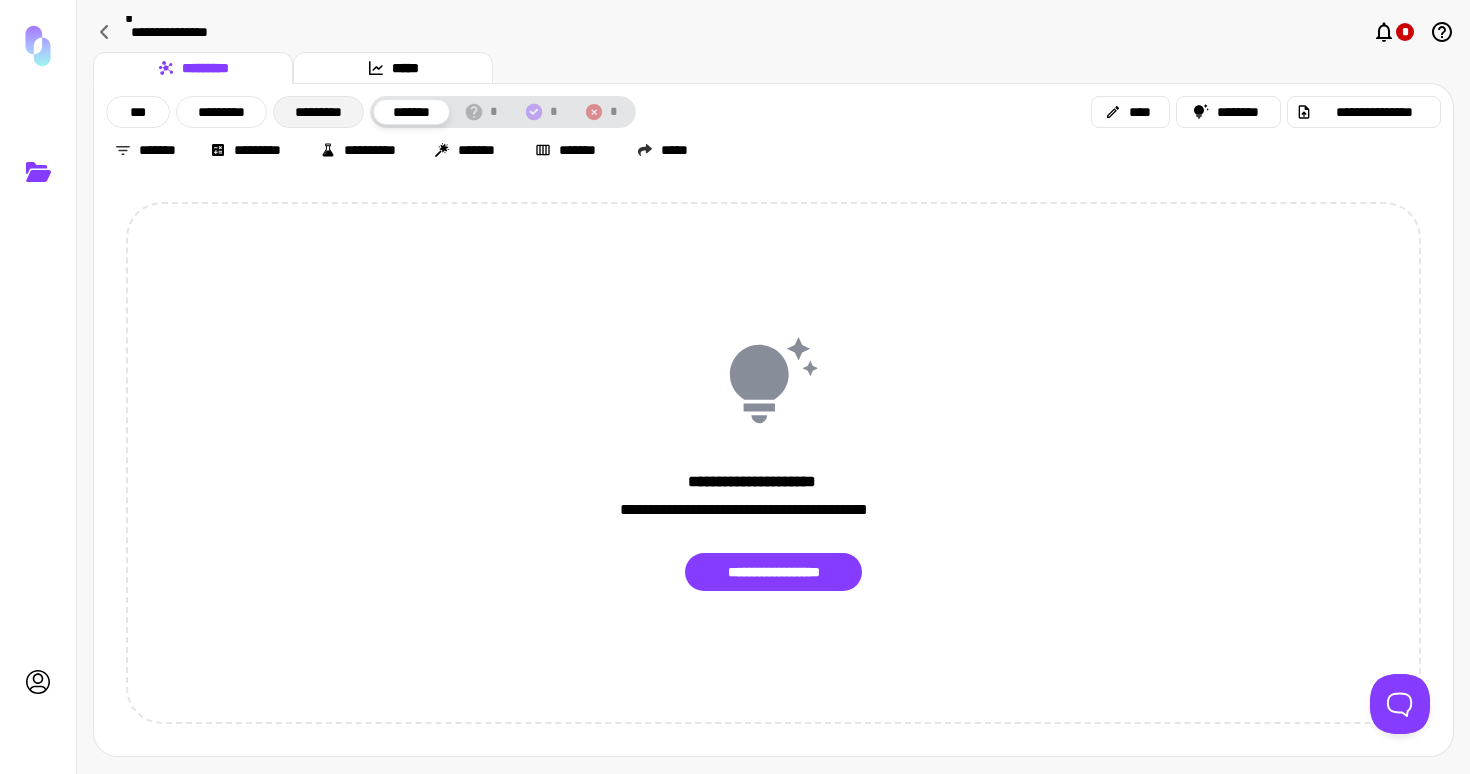 click on "*********" at bounding box center [318, 112] 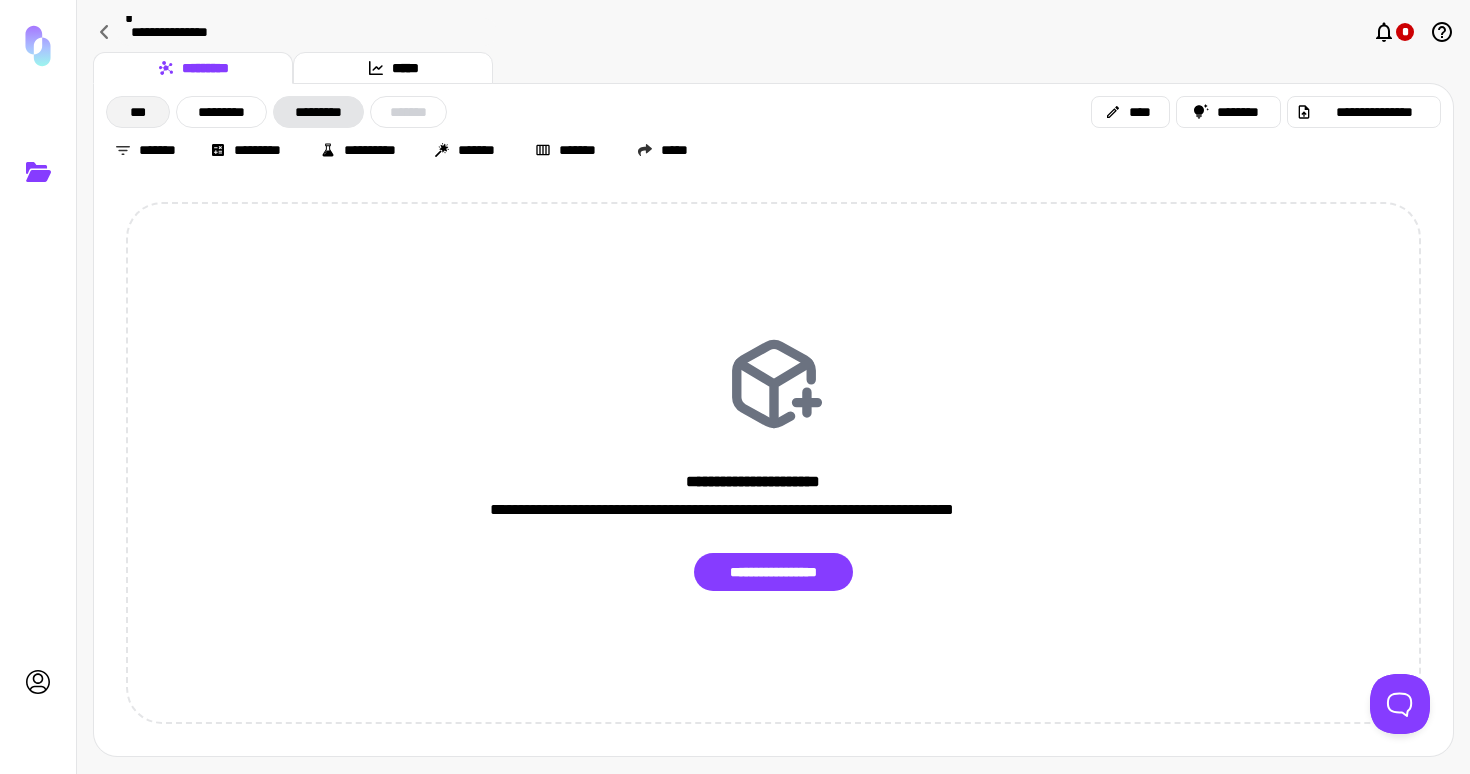 click on "***" at bounding box center (138, 112) 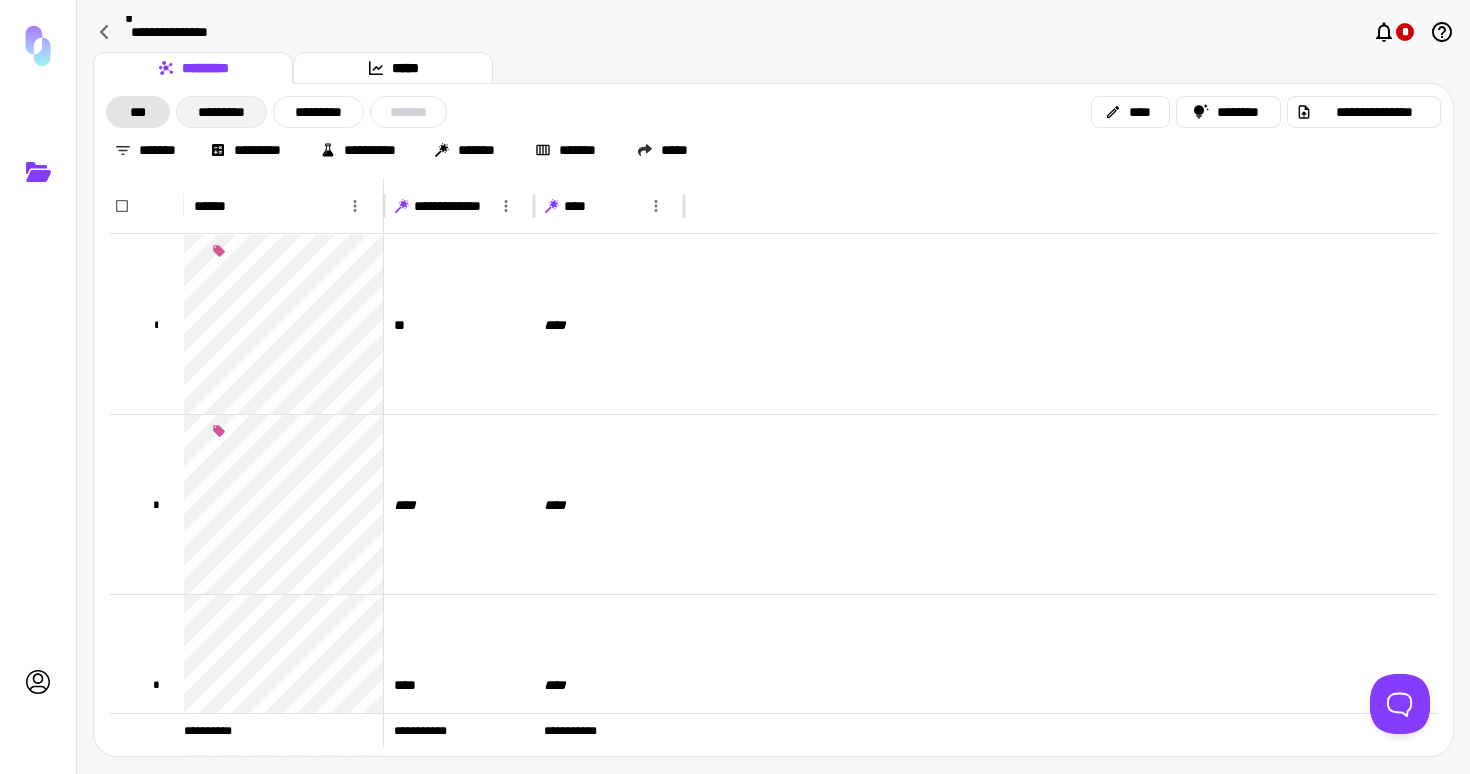 click on "*********" at bounding box center (221, 112) 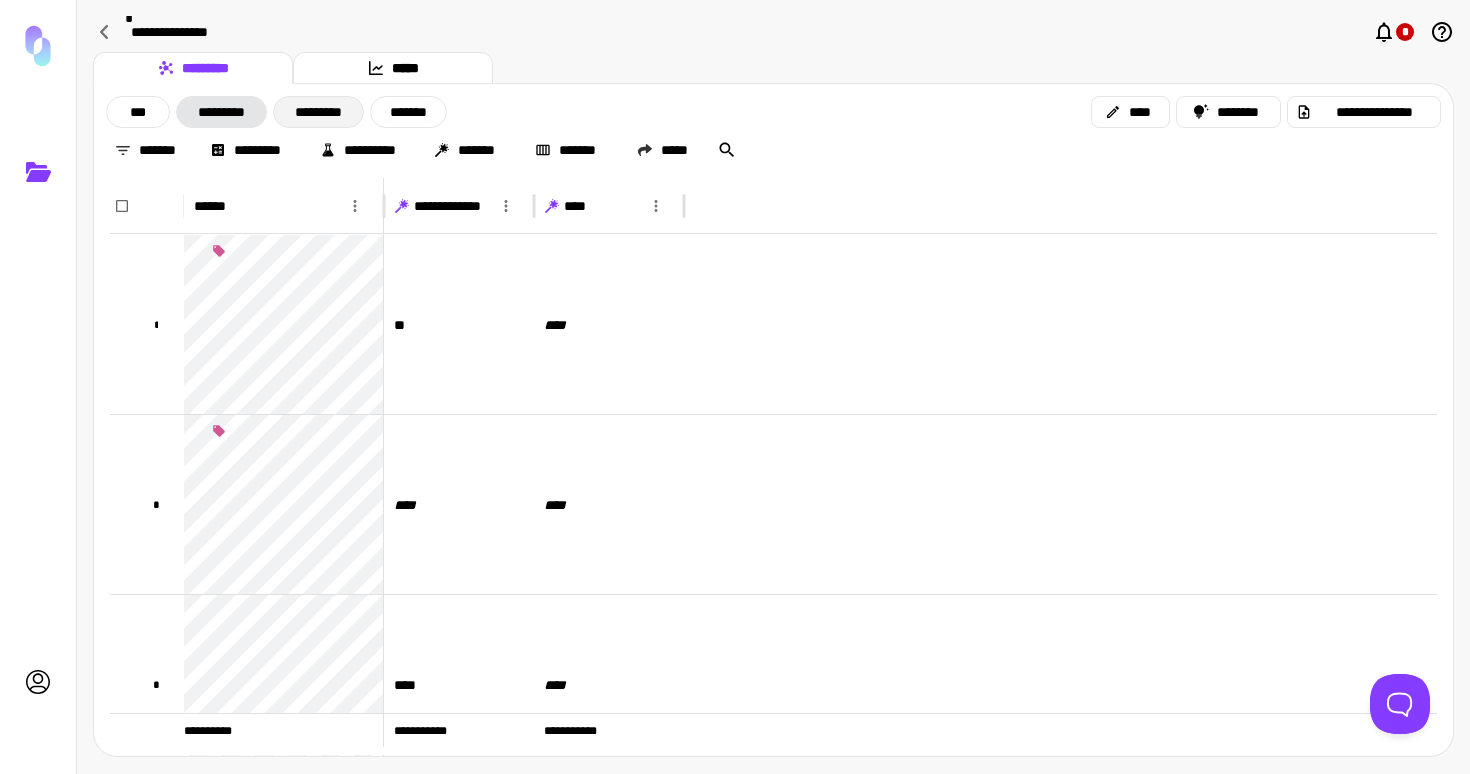 click on "*********" at bounding box center [318, 112] 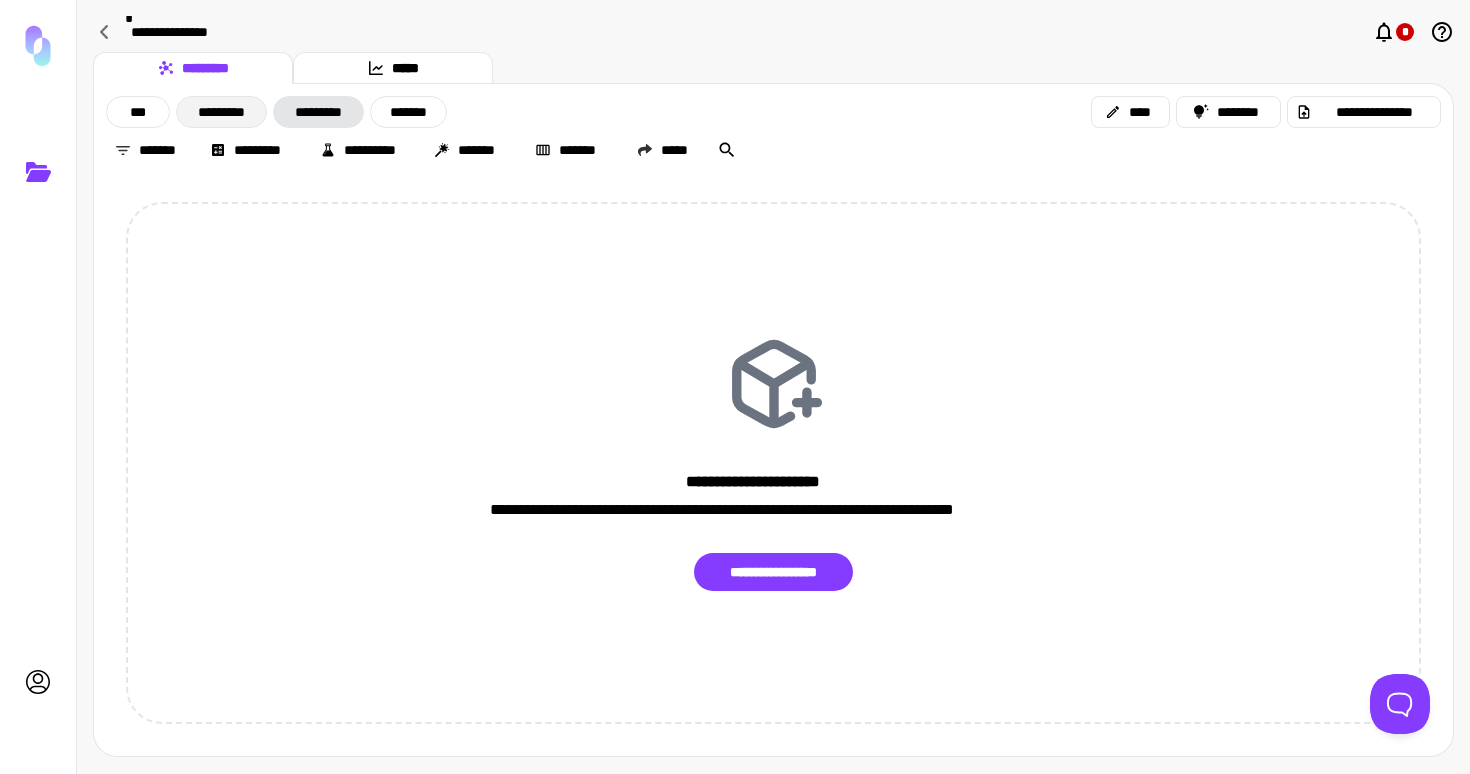 click on "*********" at bounding box center [221, 112] 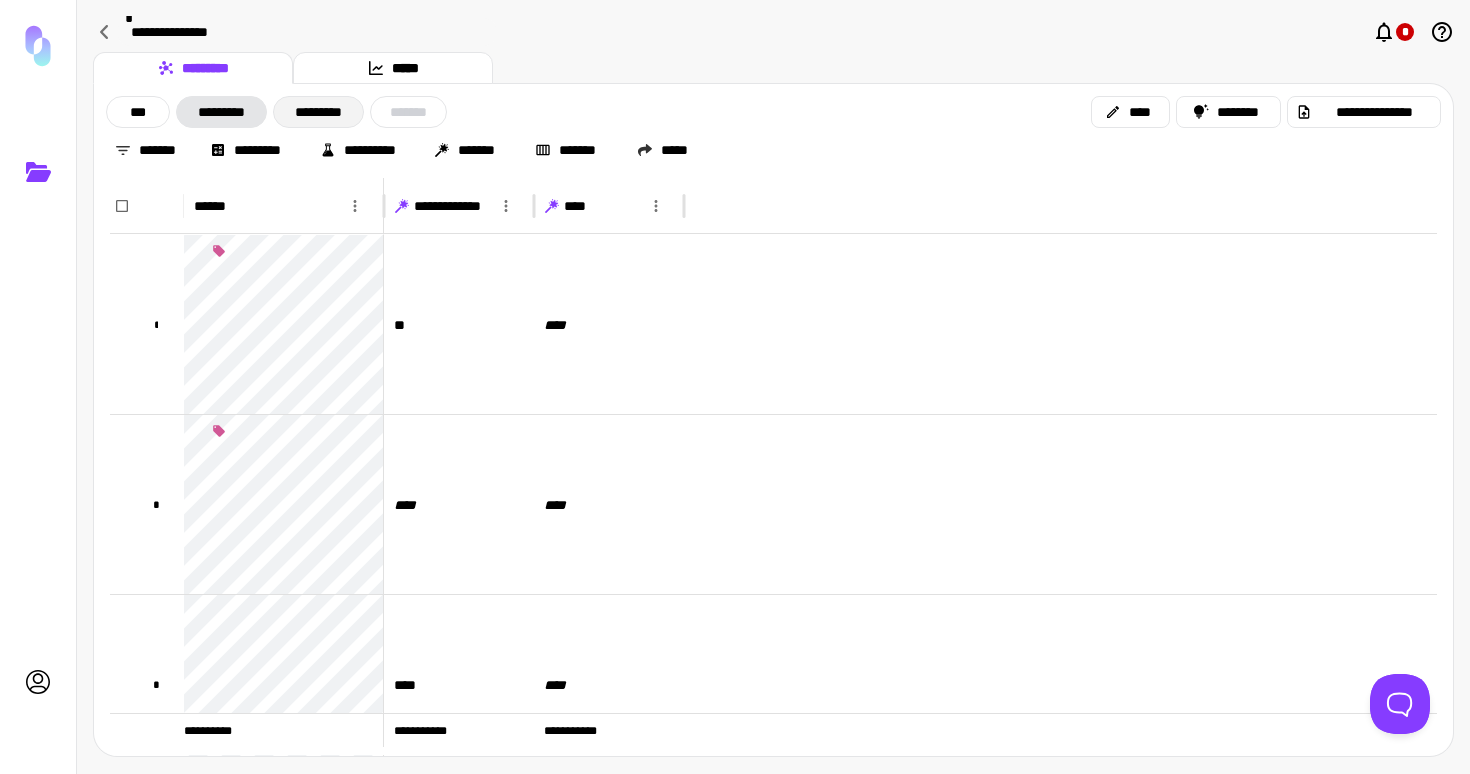 click on "*********" at bounding box center [318, 112] 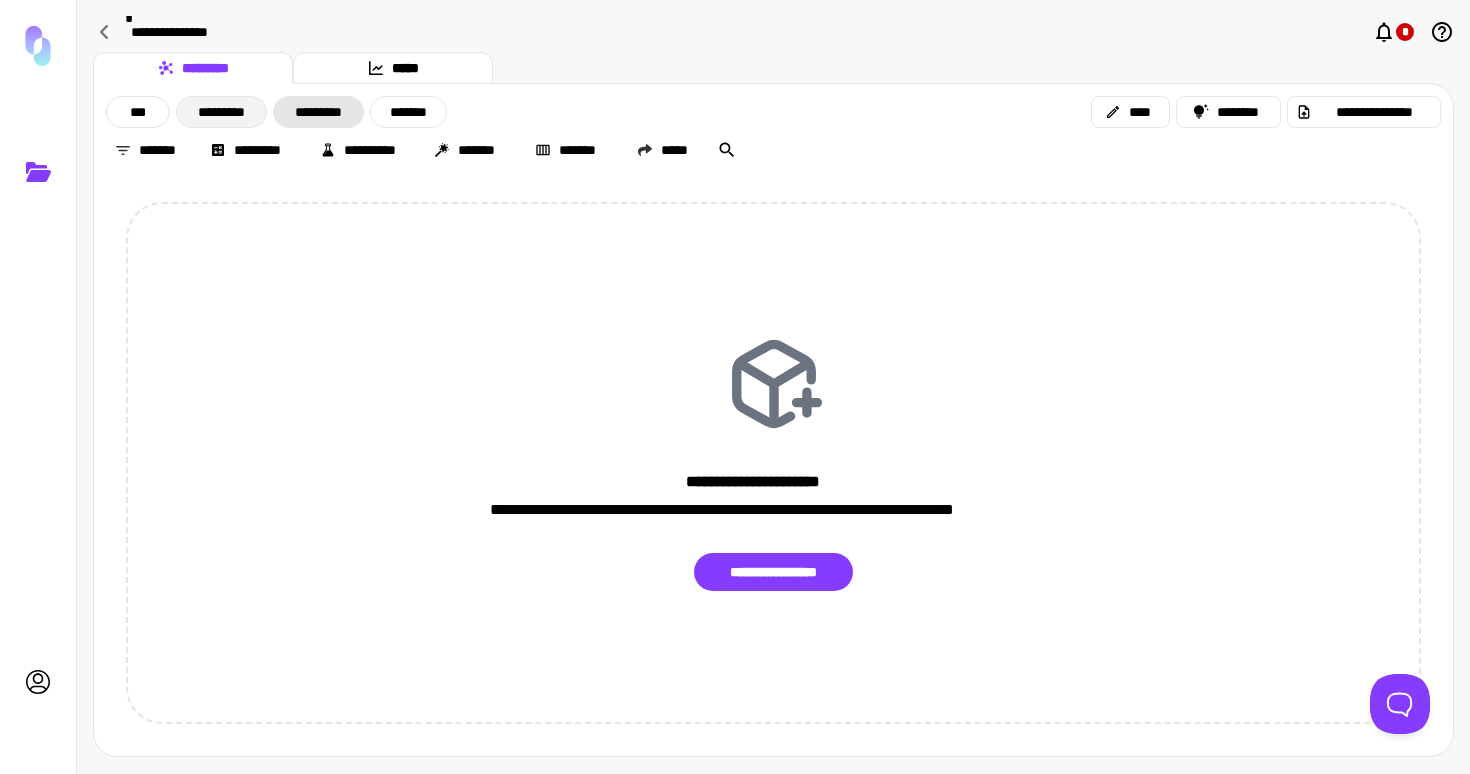 click on "*********" at bounding box center (221, 112) 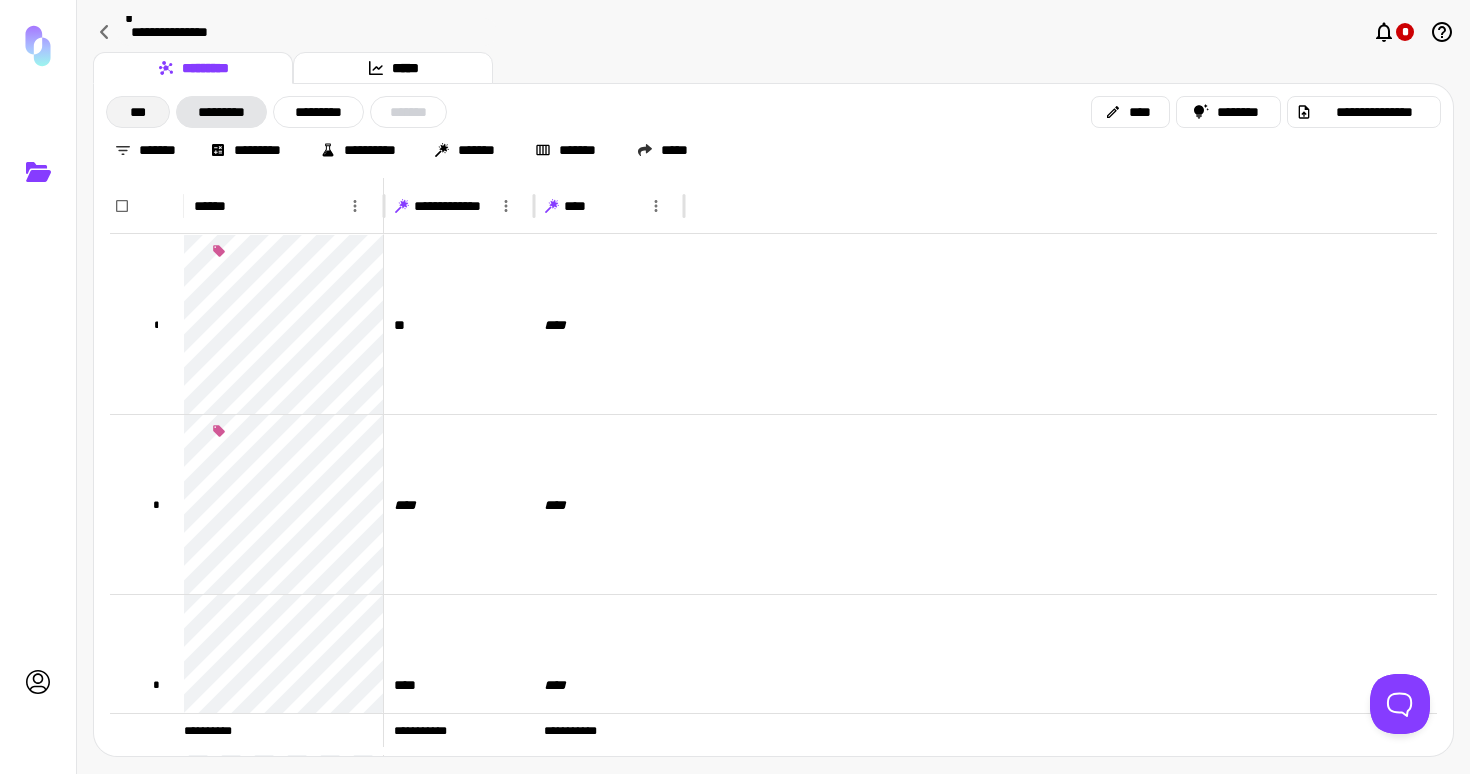 click on "***" at bounding box center [138, 112] 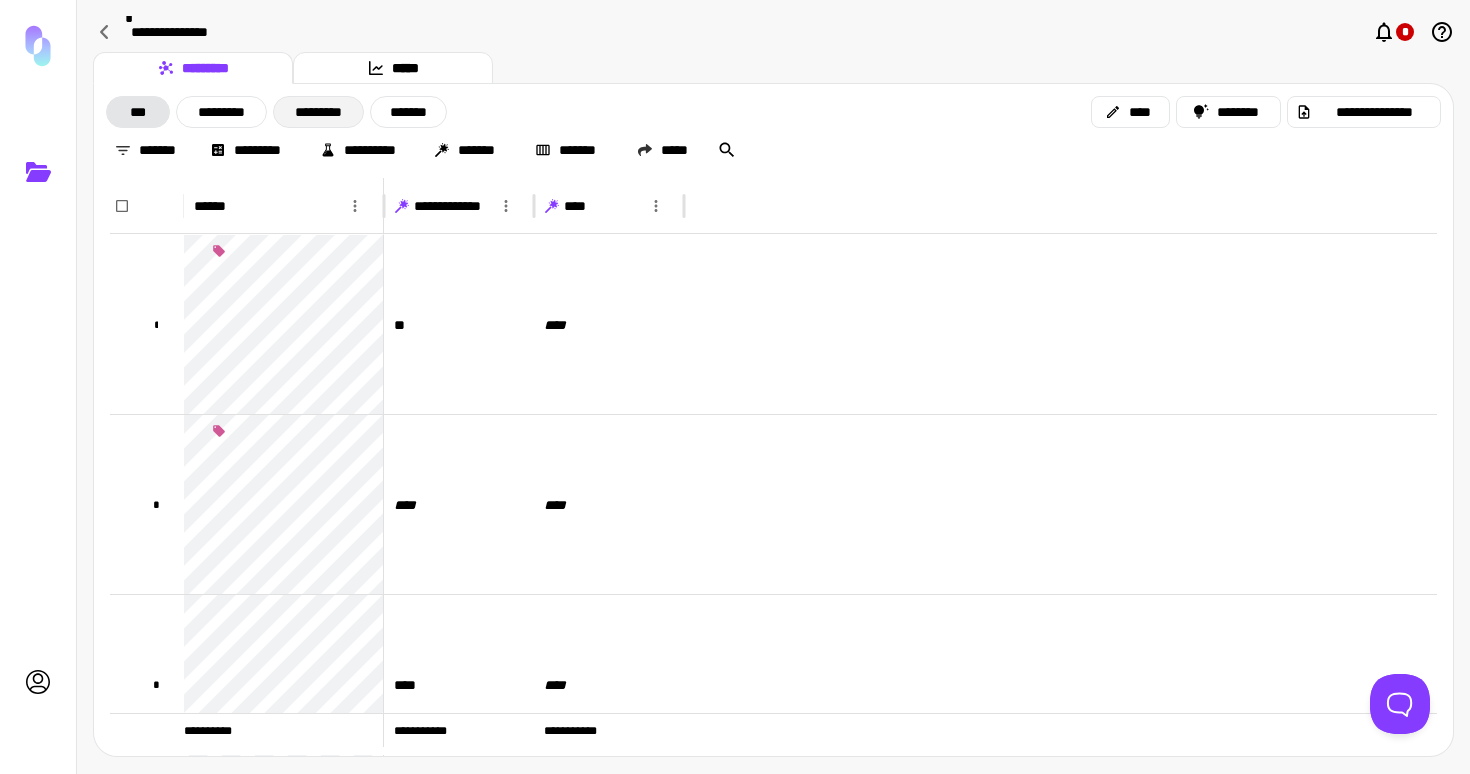 click on "*********" at bounding box center (318, 112) 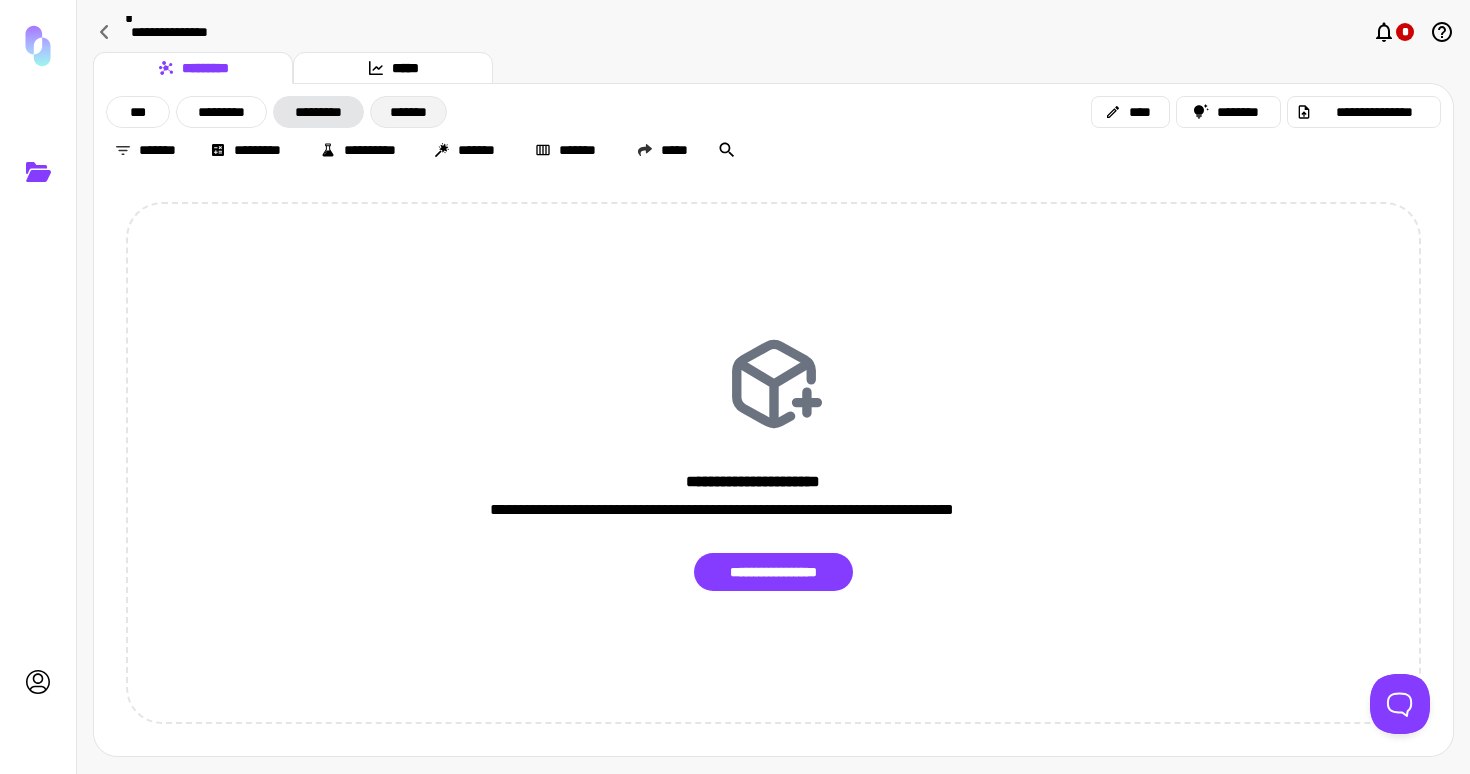 click on "*******" at bounding box center (408, 112) 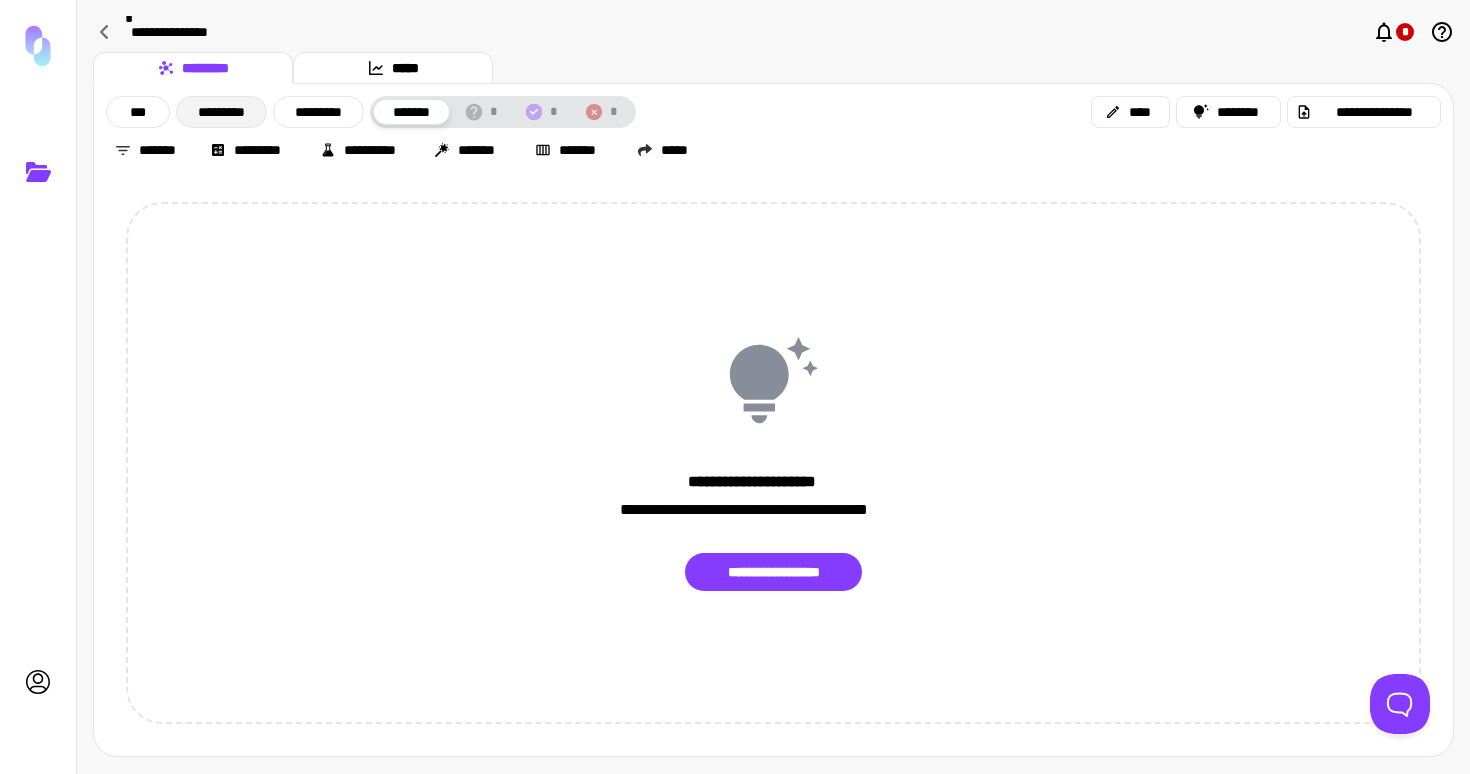 click on "*********" at bounding box center [221, 112] 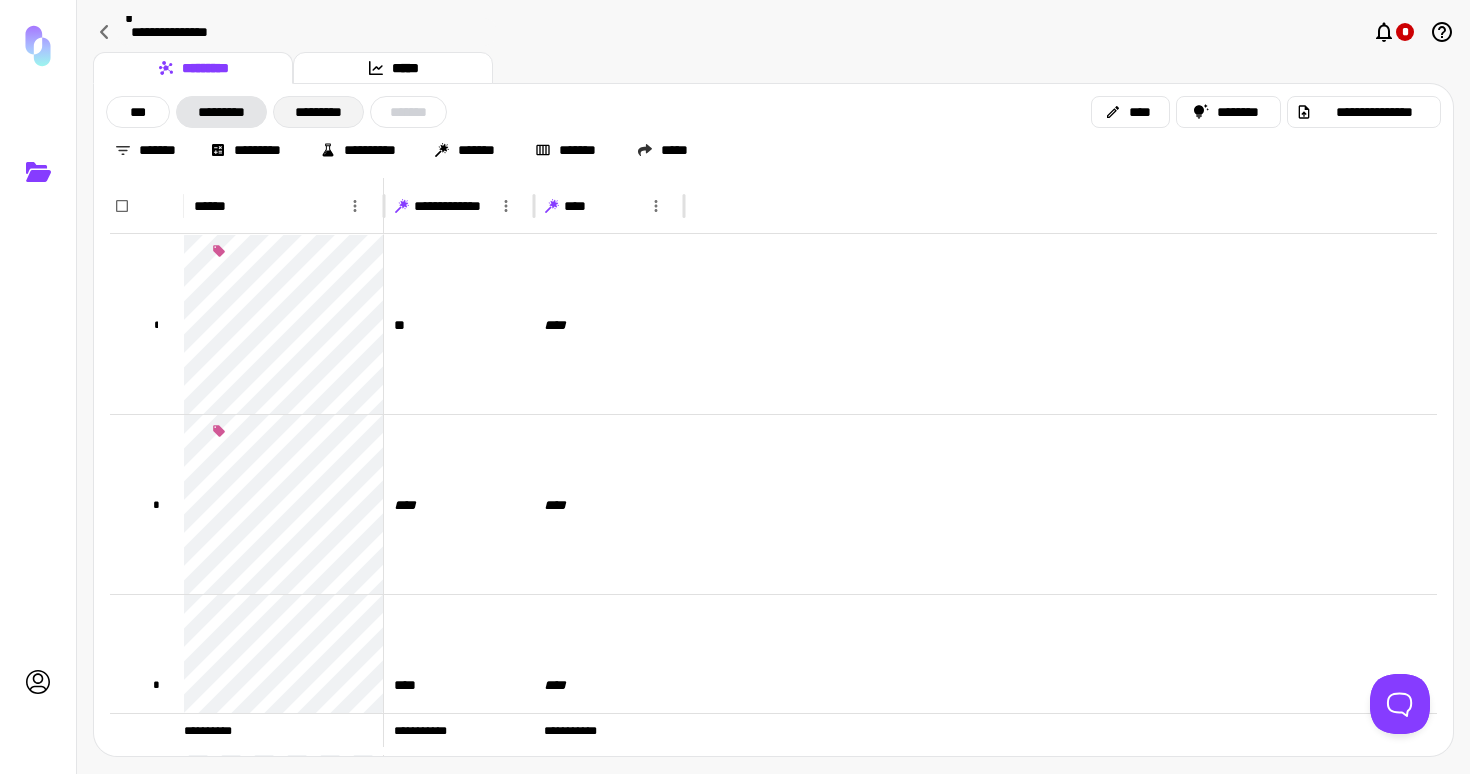 click on "*********" at bounding box center [318, 112] 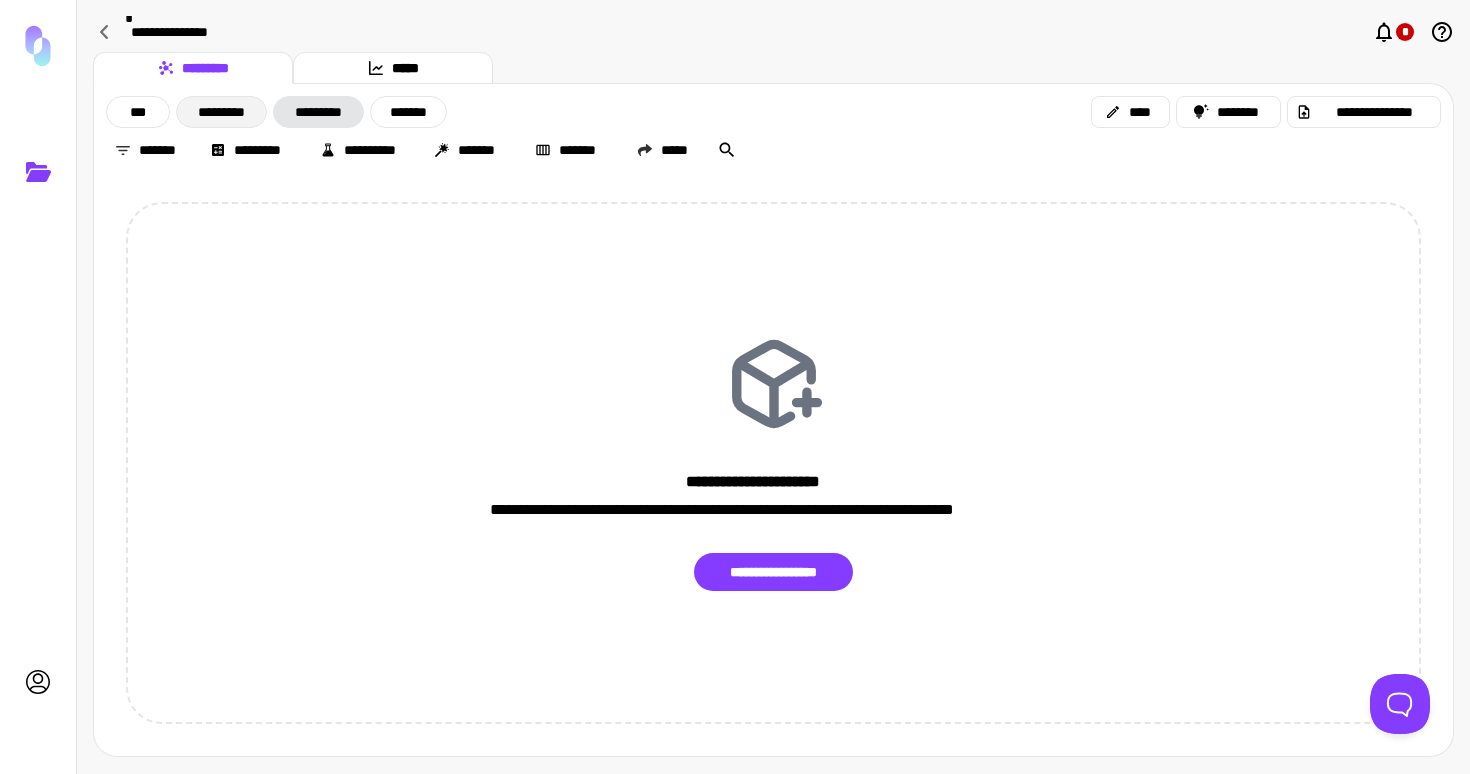 click on "*********" at bounding box center [221, 112] 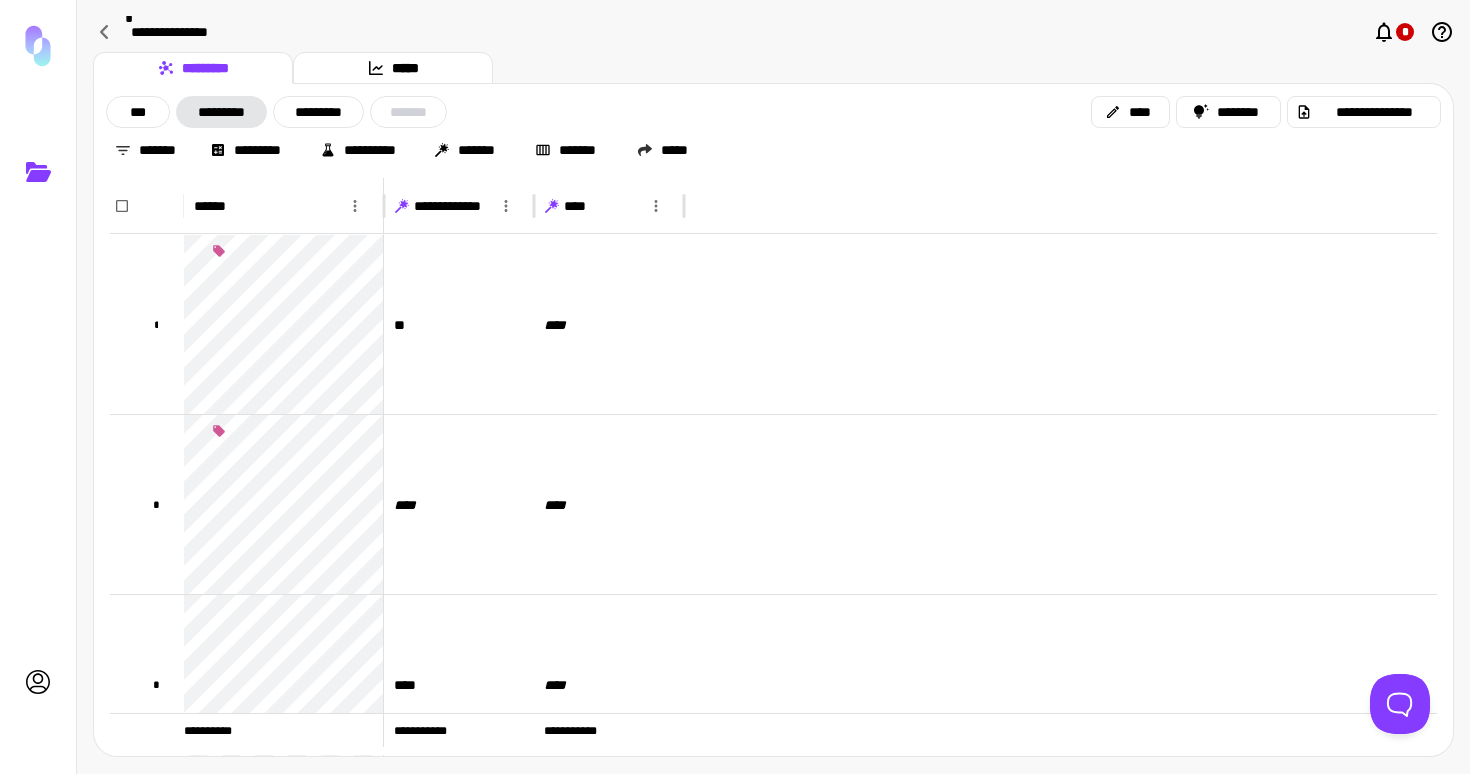 click on "*** ********* ********* *******" at bounding box center (276, 112) 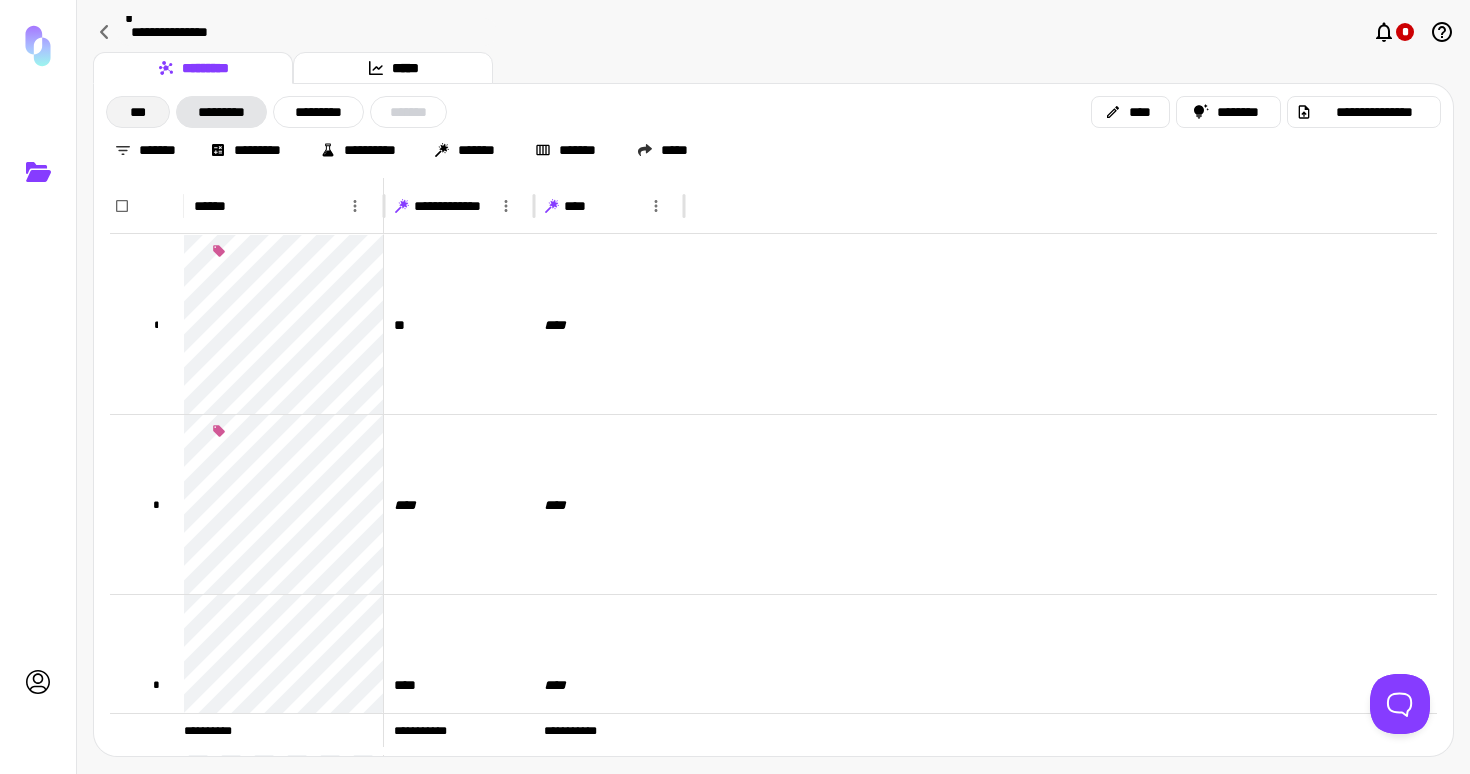 click on "***" at bounding box center [138, 112] 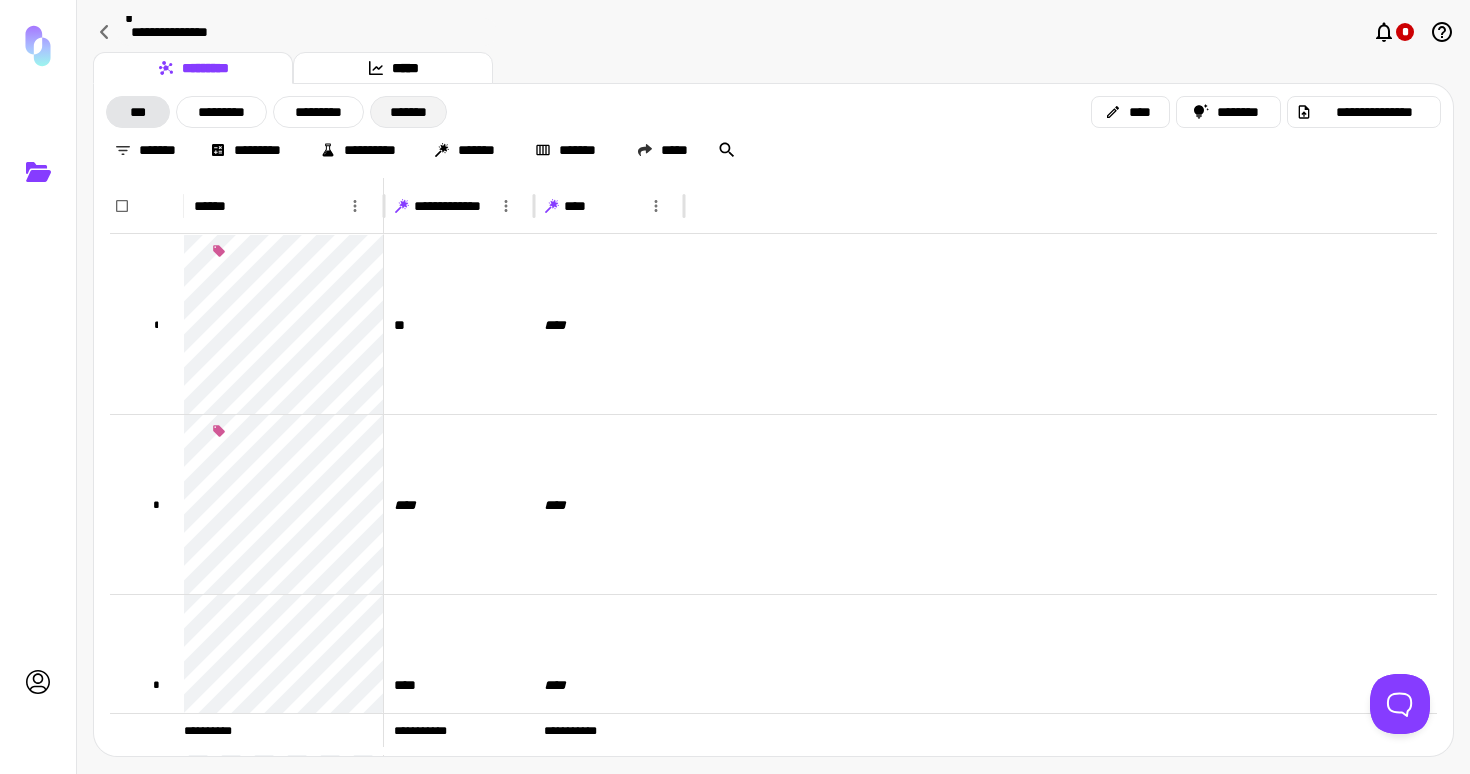 click on "*******" at bounding box center [408, 112] 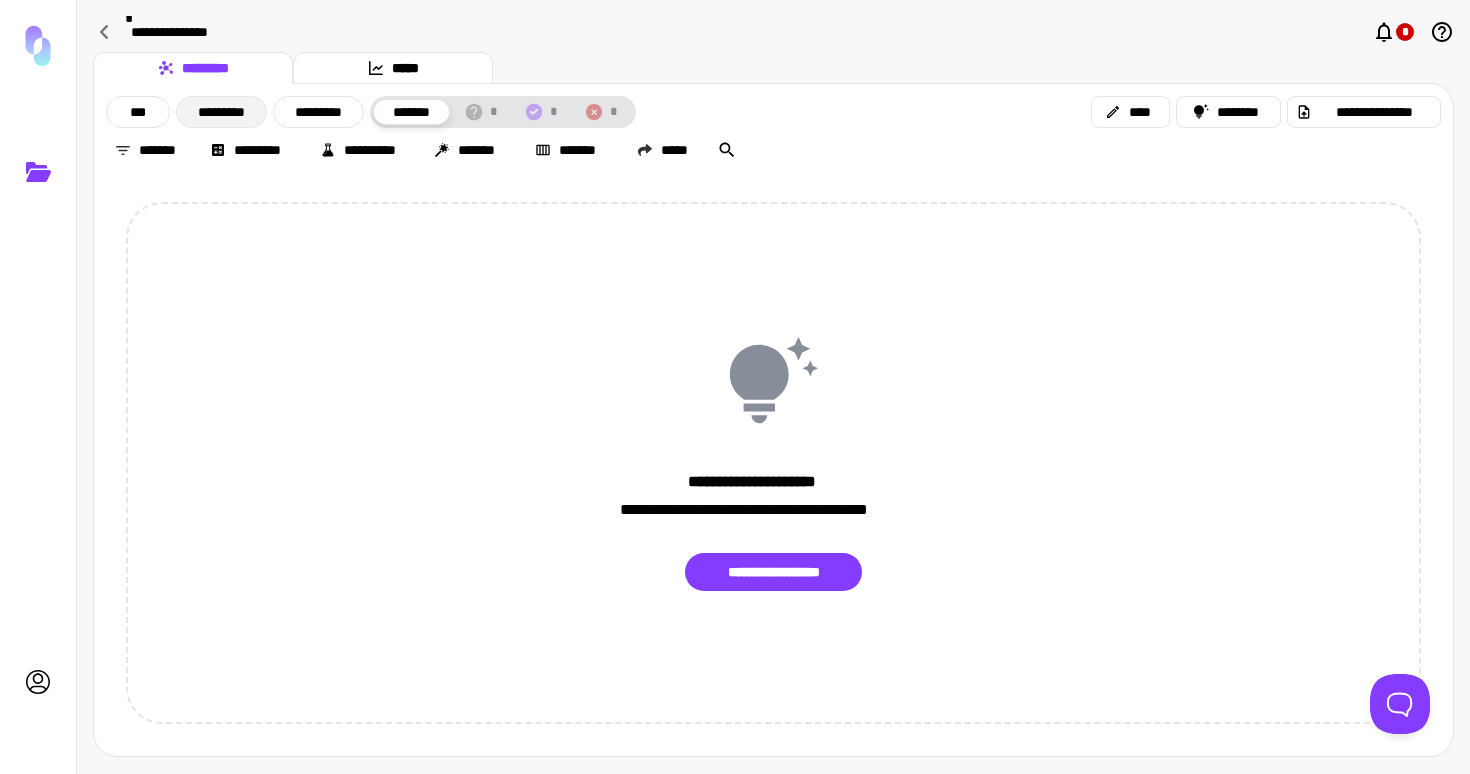 click on "*********" at bounding box center [221, 112] 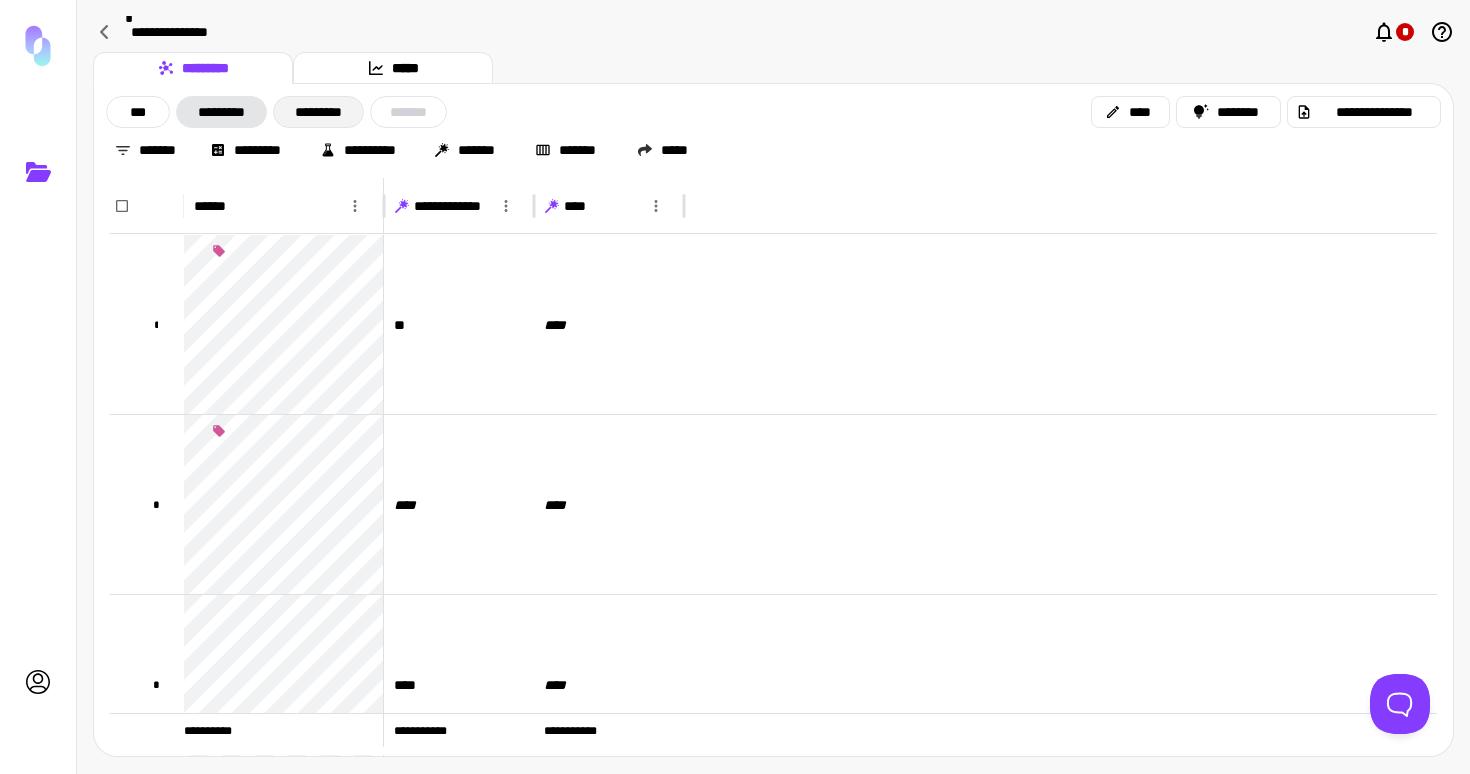 click on "*********" at bounding box center (318, 112) 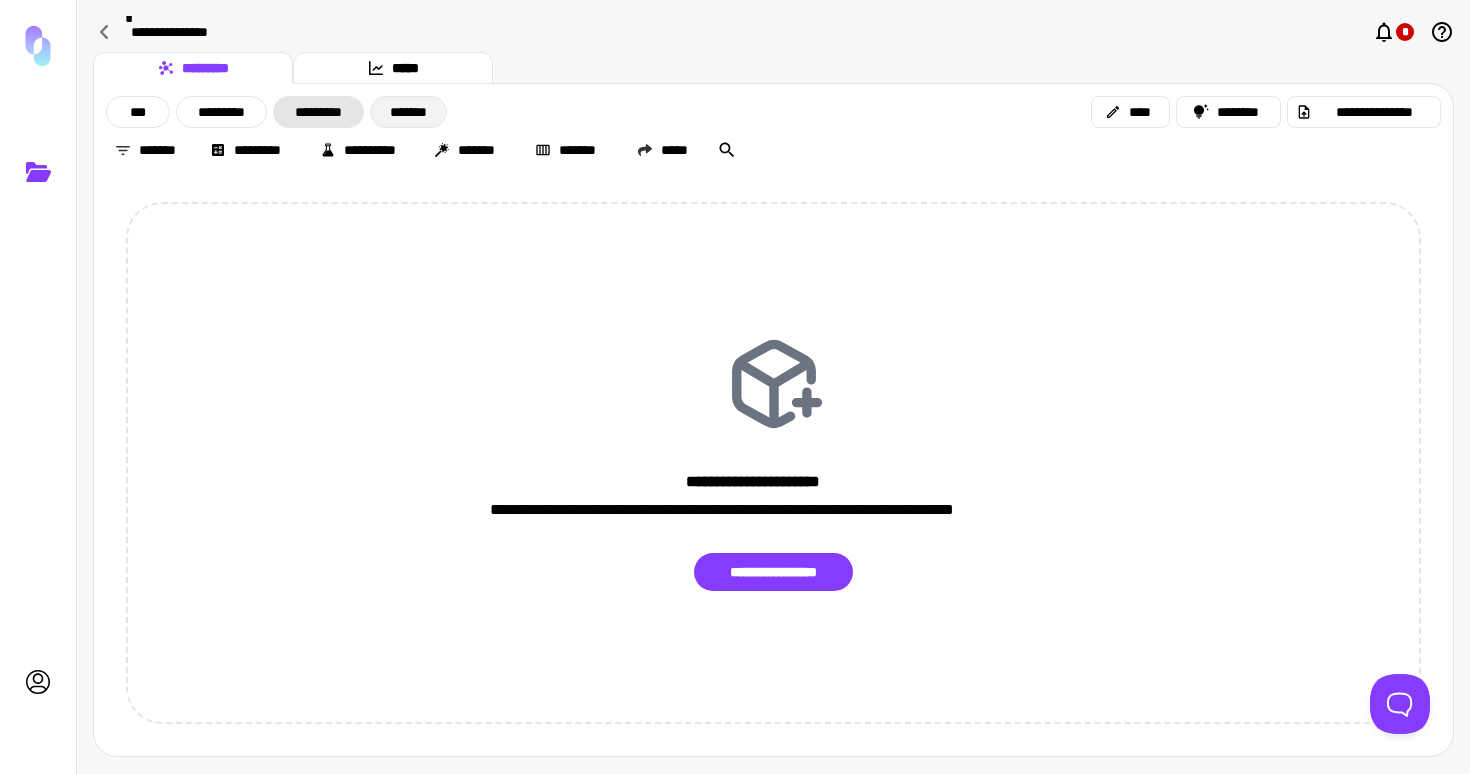 click on "*******" at bounding box center [408, 112] 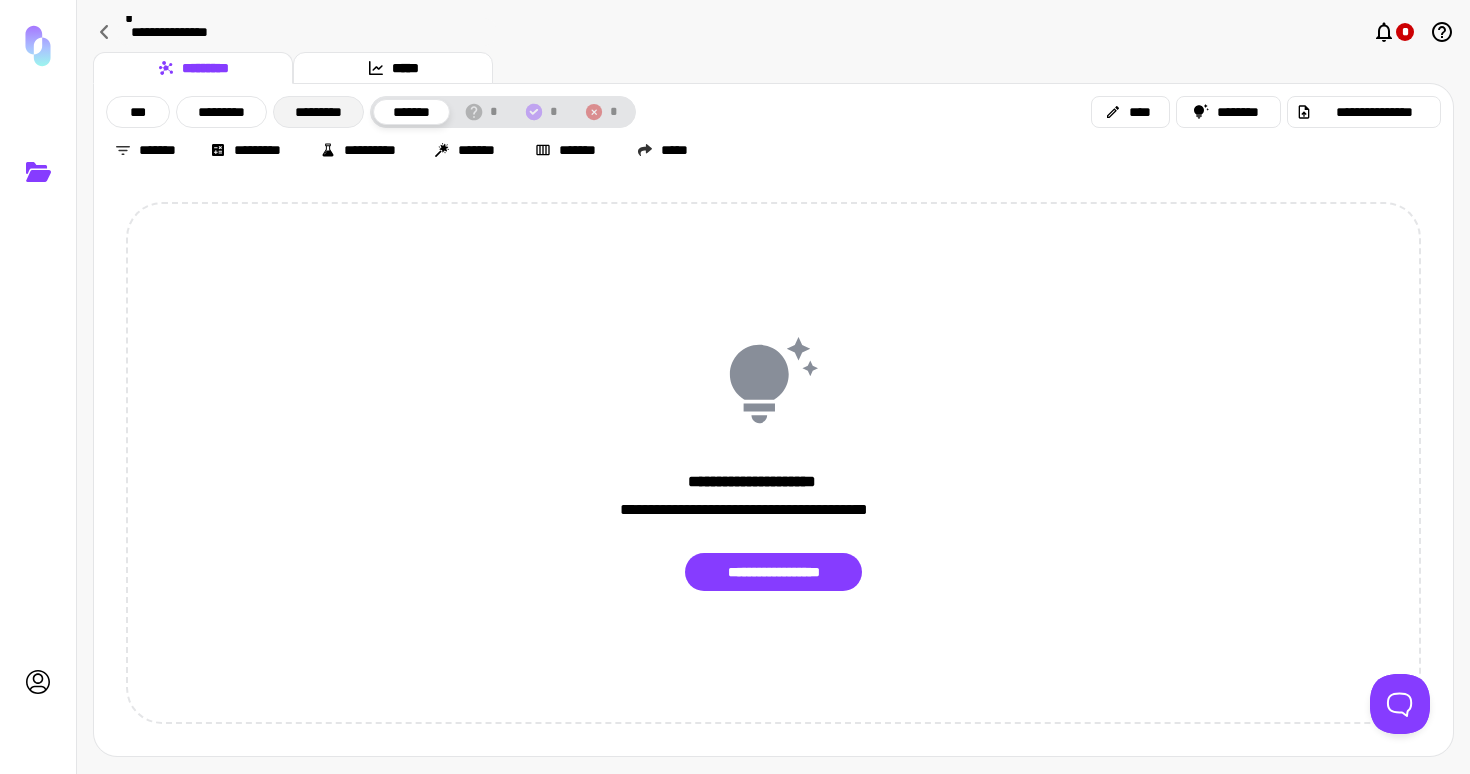 click on "*********" at bounding box center [318, 112] 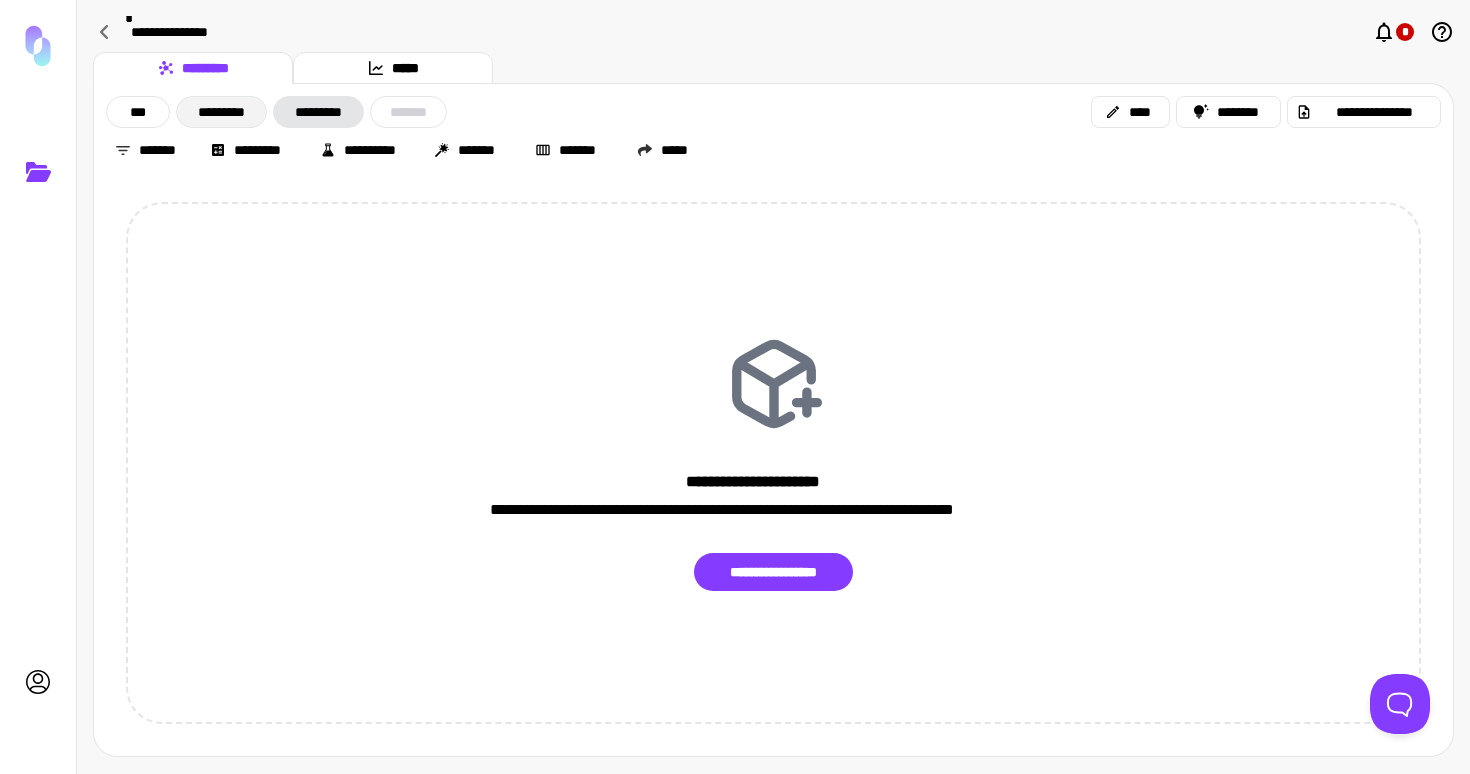 click on "*********" at bounding box center [221, 112] 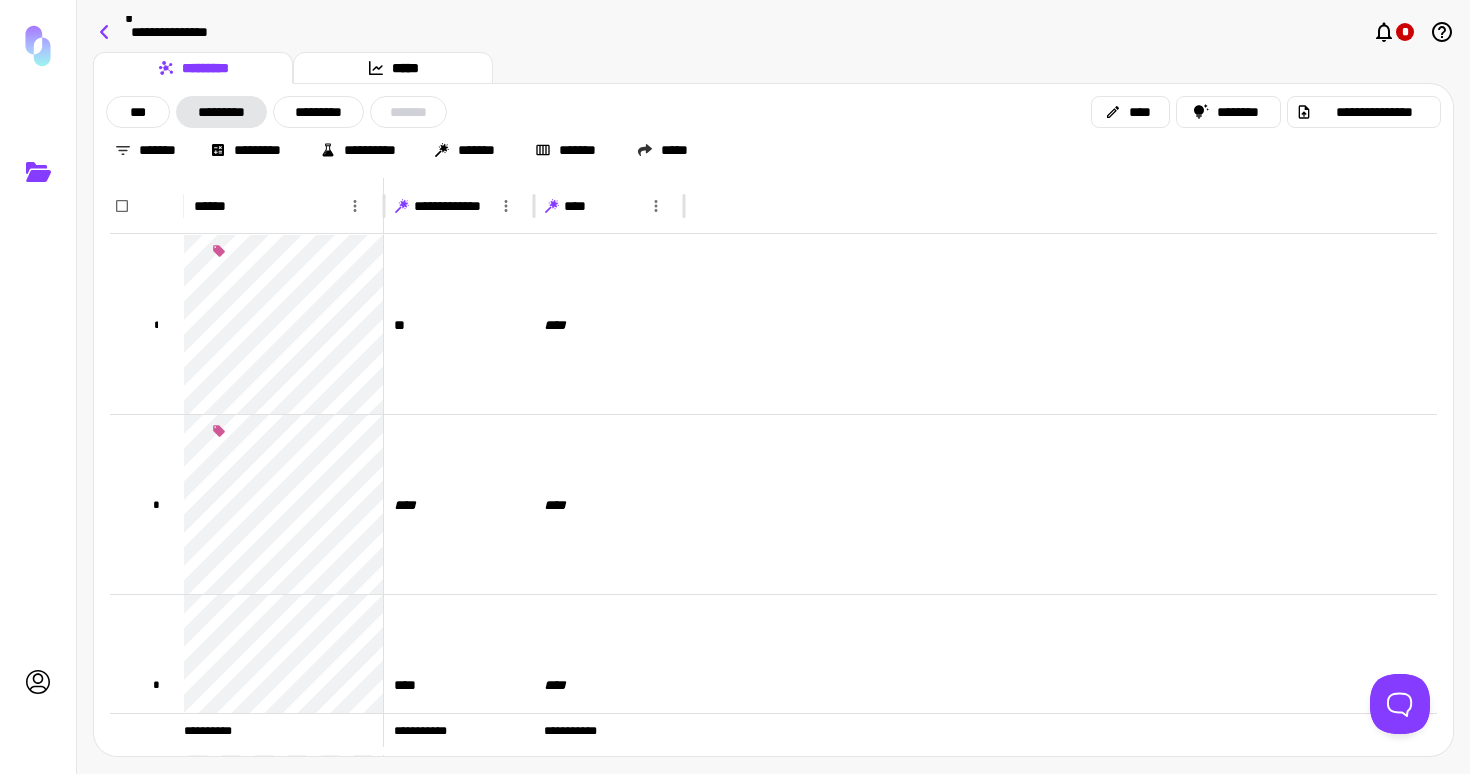 click 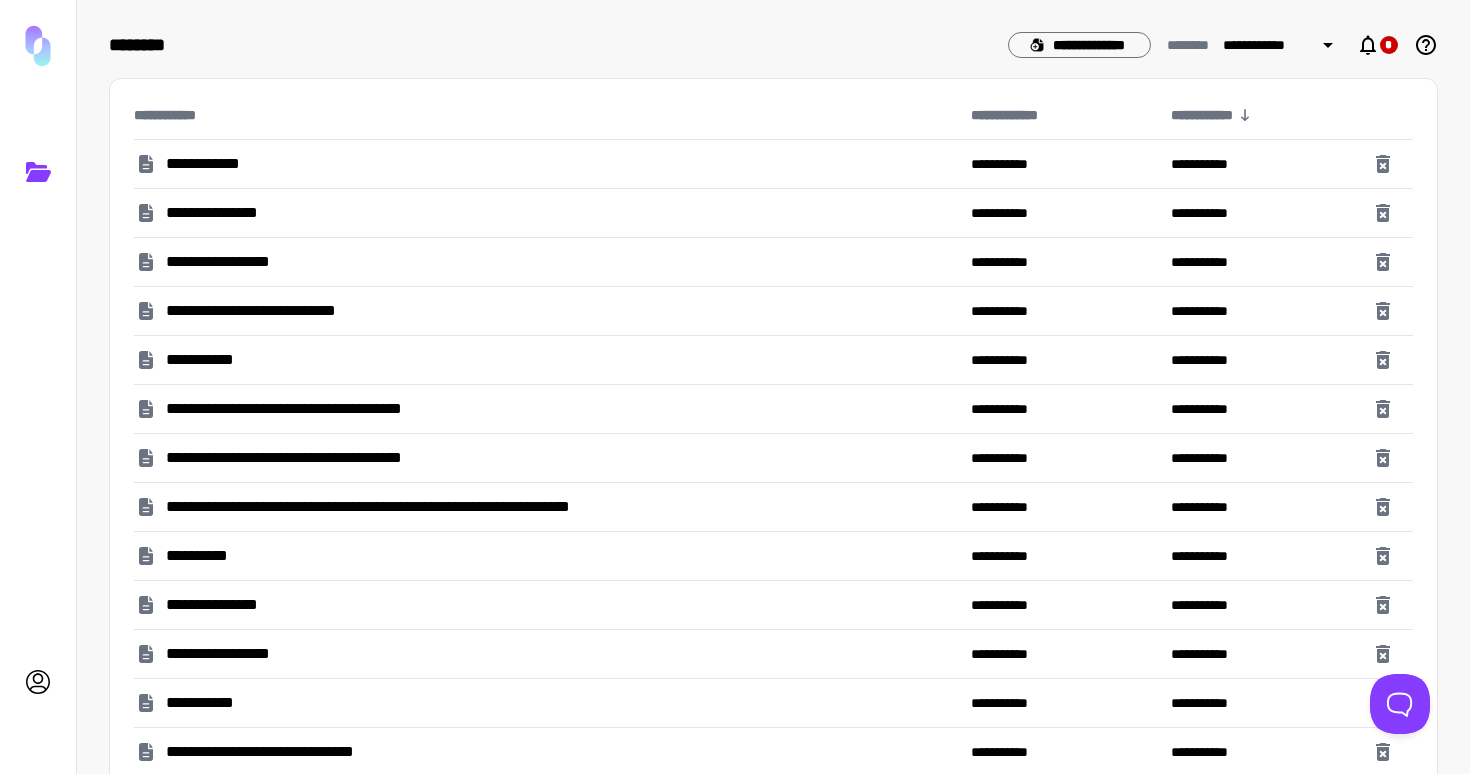 click on "**********" at bounding box center (265, 311) 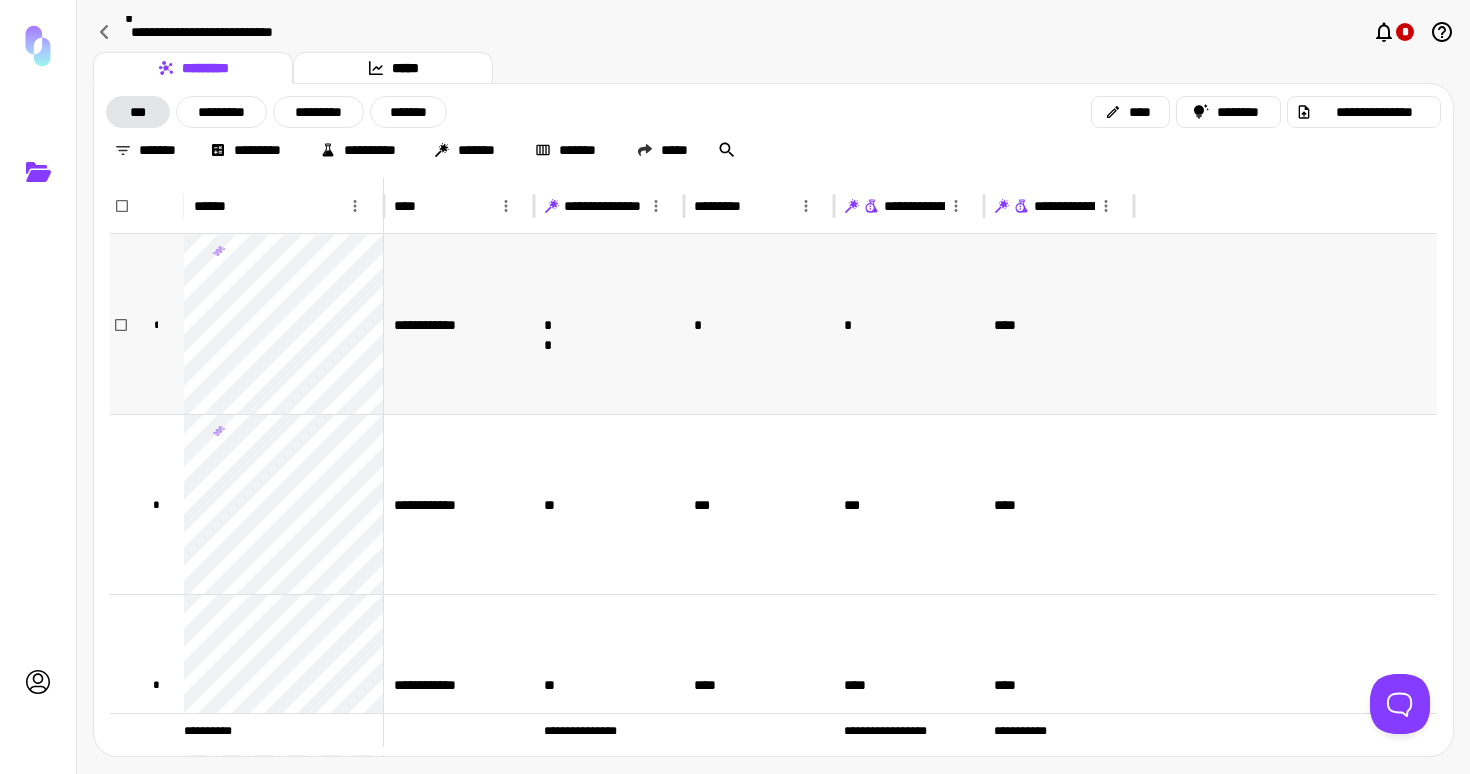 click on "**********" at bounding box center [459, 324] 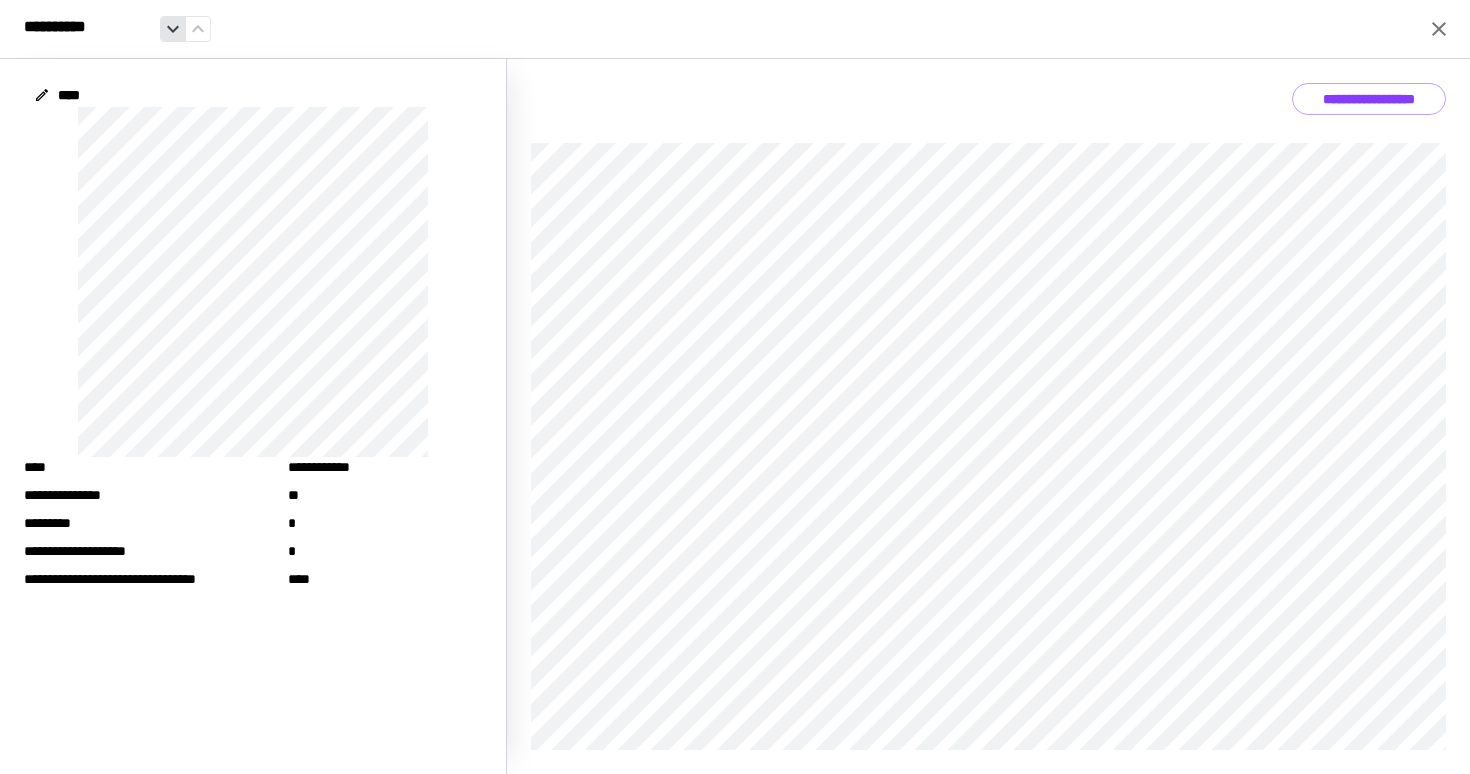 click 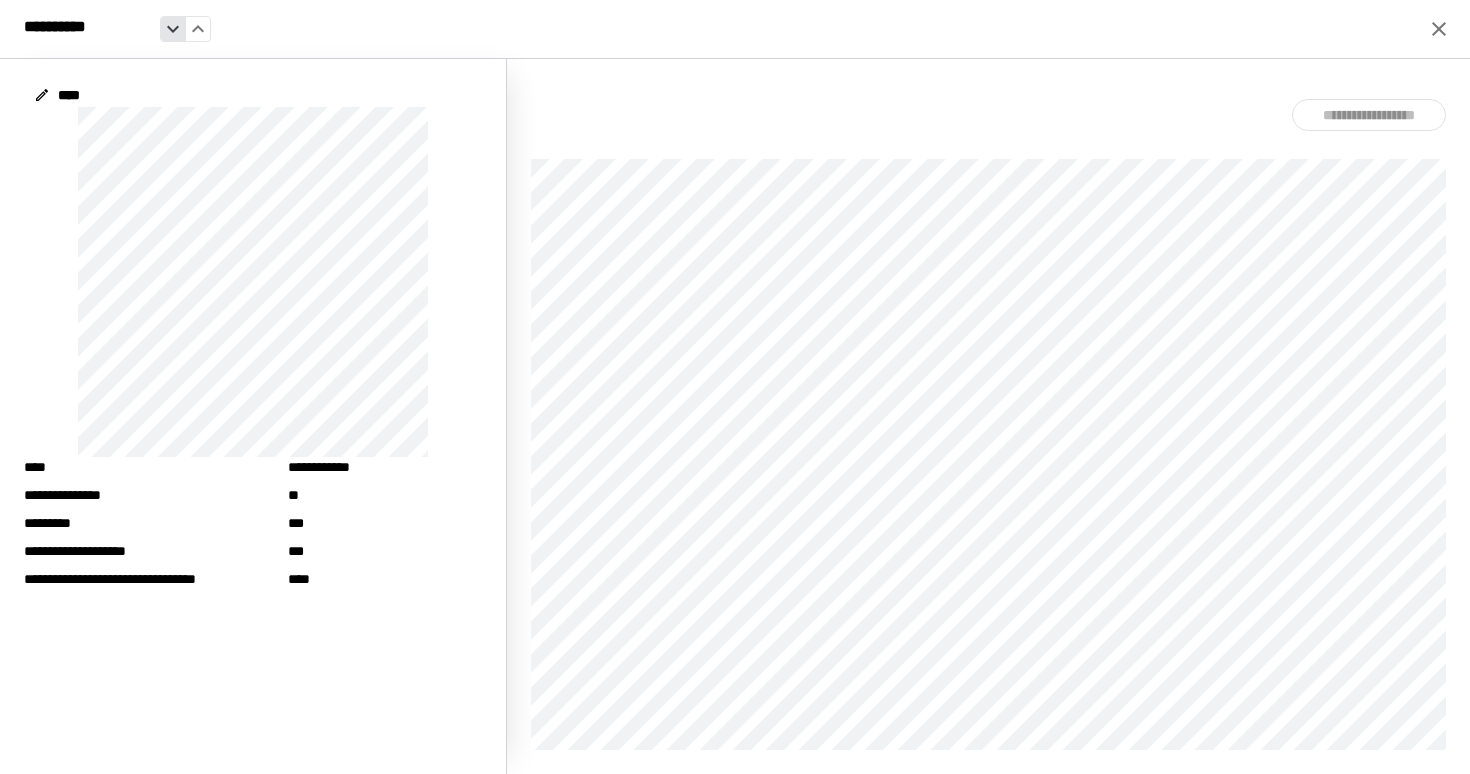 click 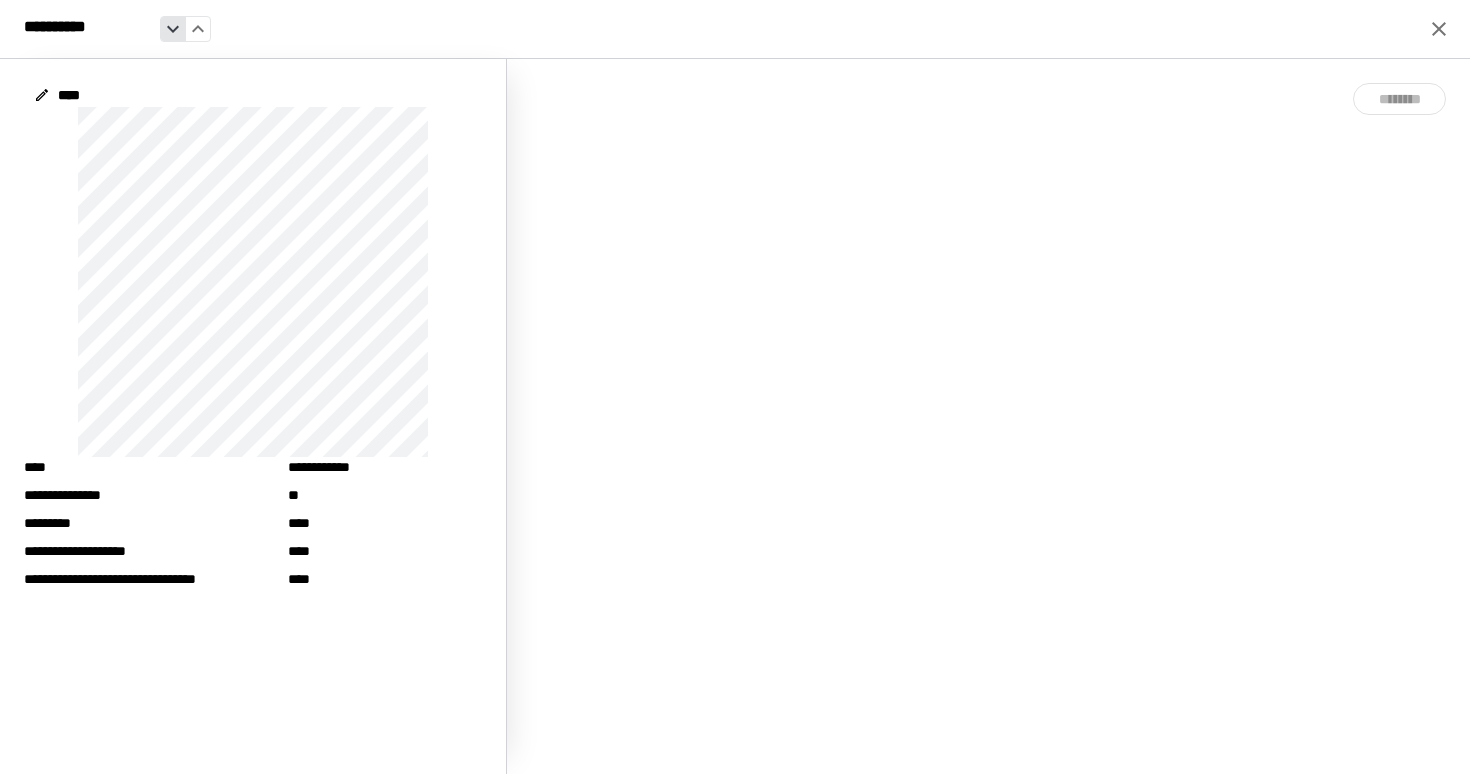 click 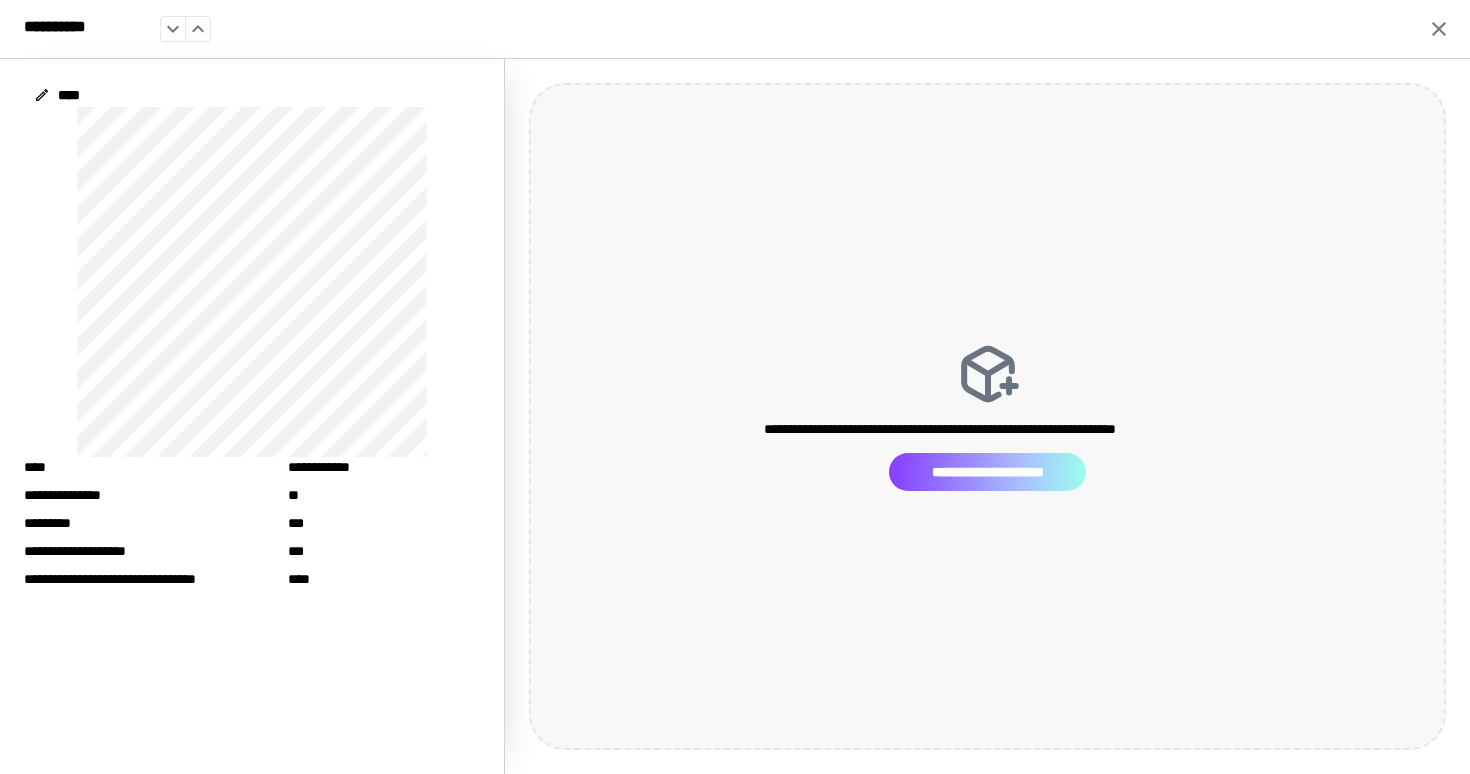 click on "**********" at bounding box center (987, 472) 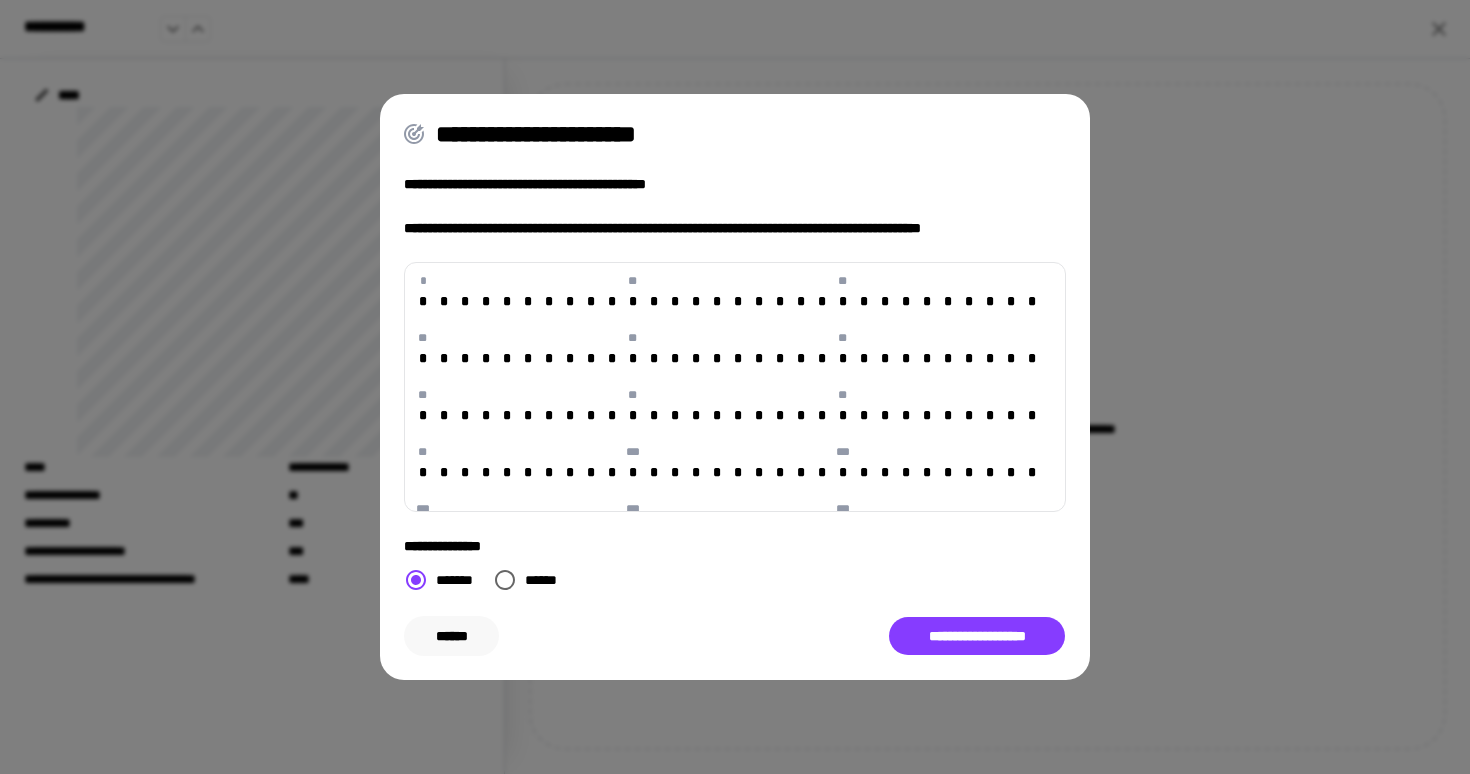 click on "******" at bounding box center [451, 636] 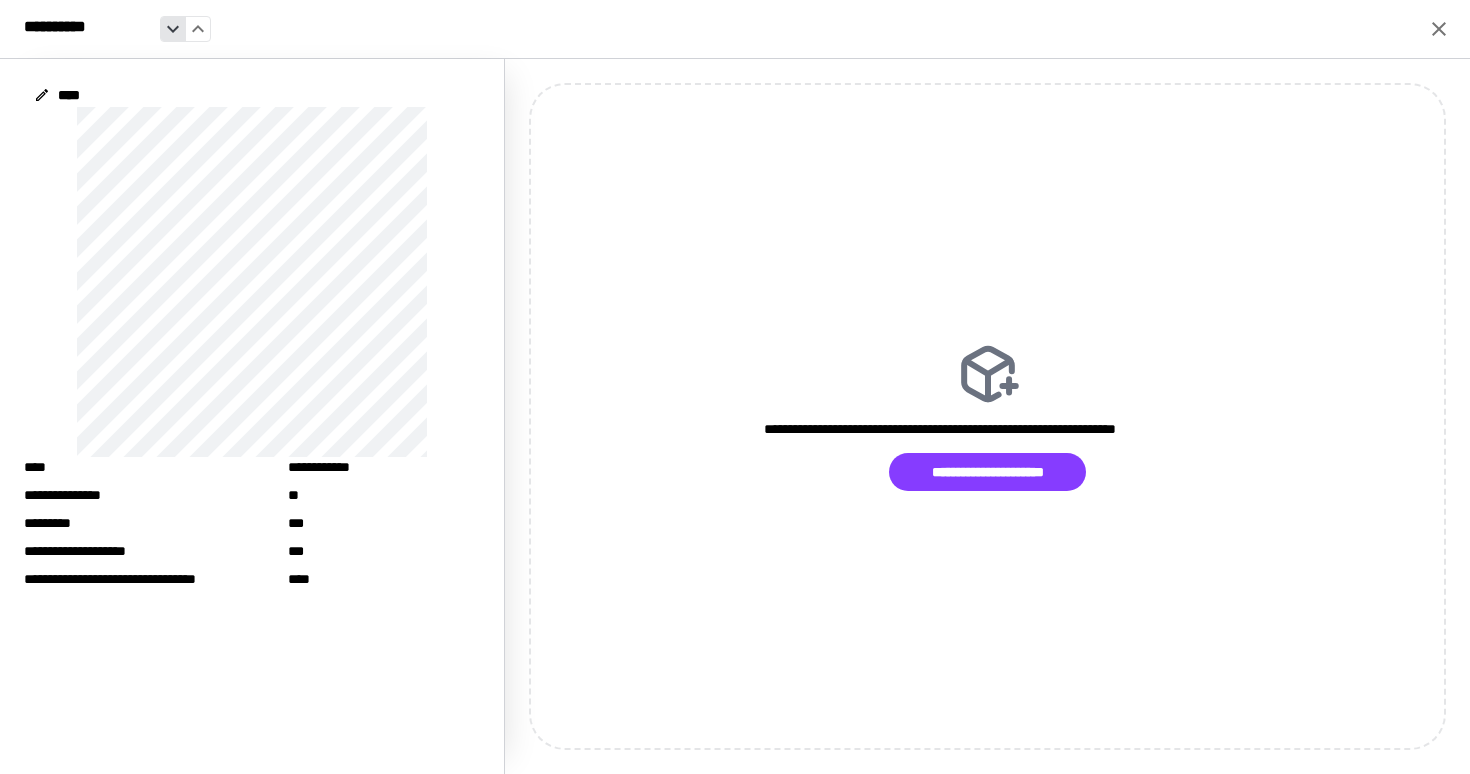 click 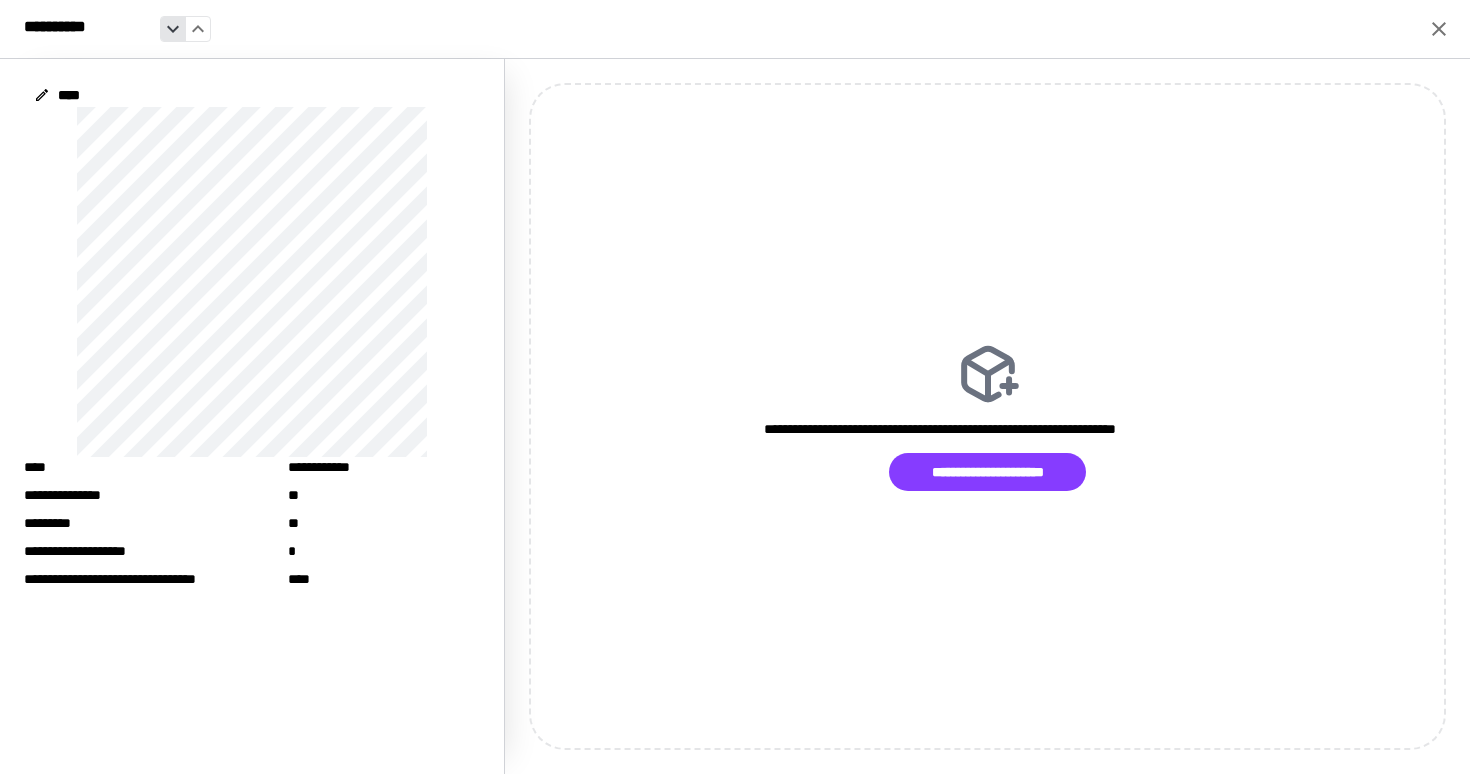 click 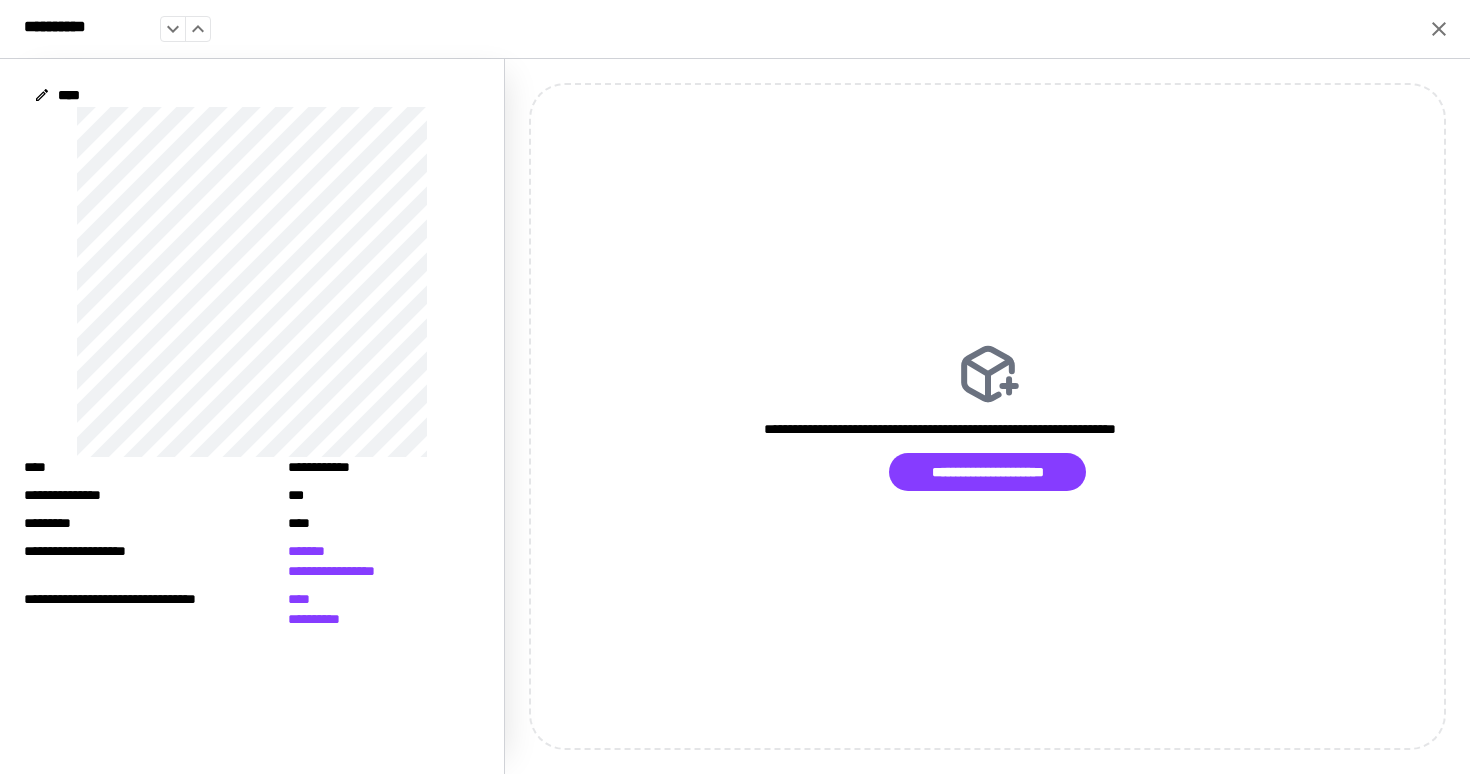 click 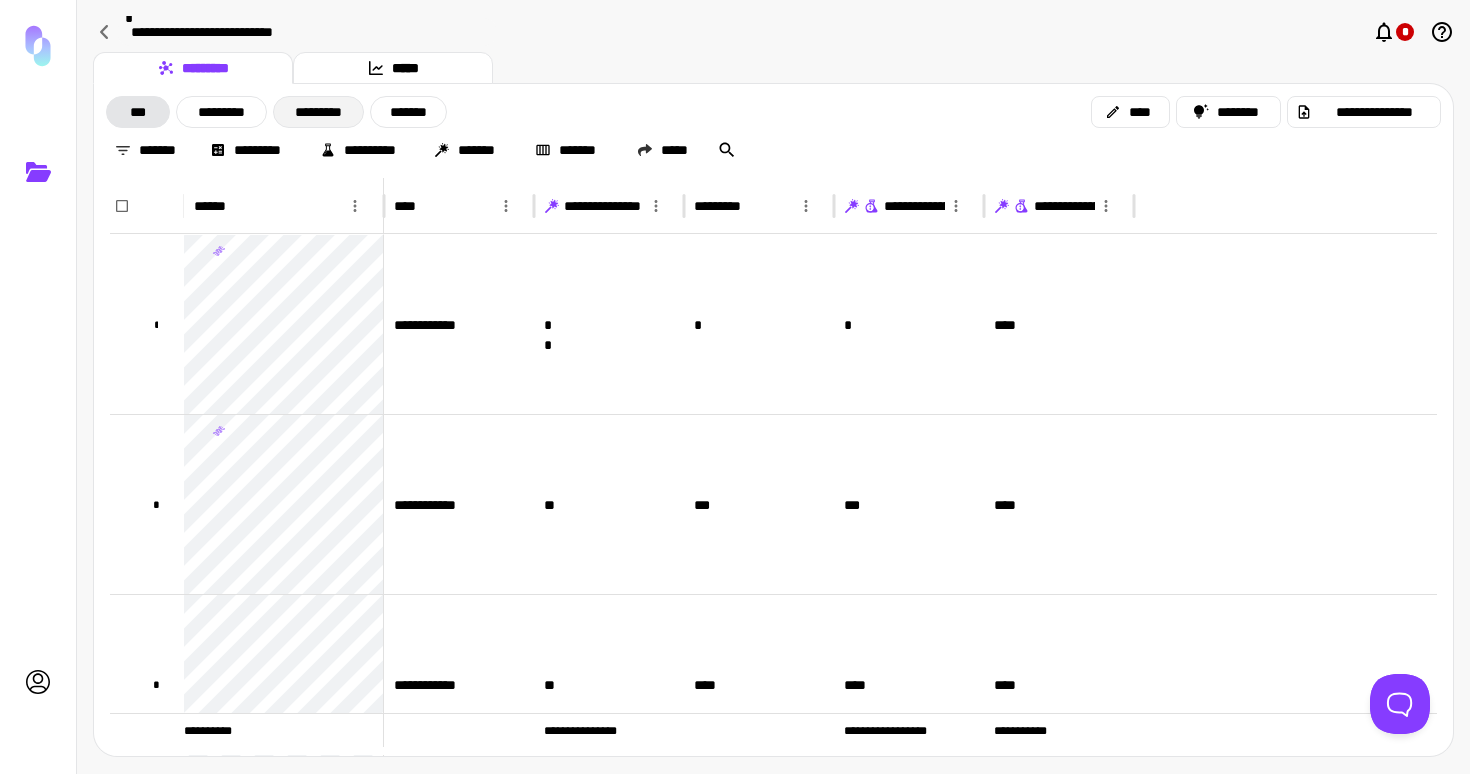 click on "*********" at bounding box center (318, 112) 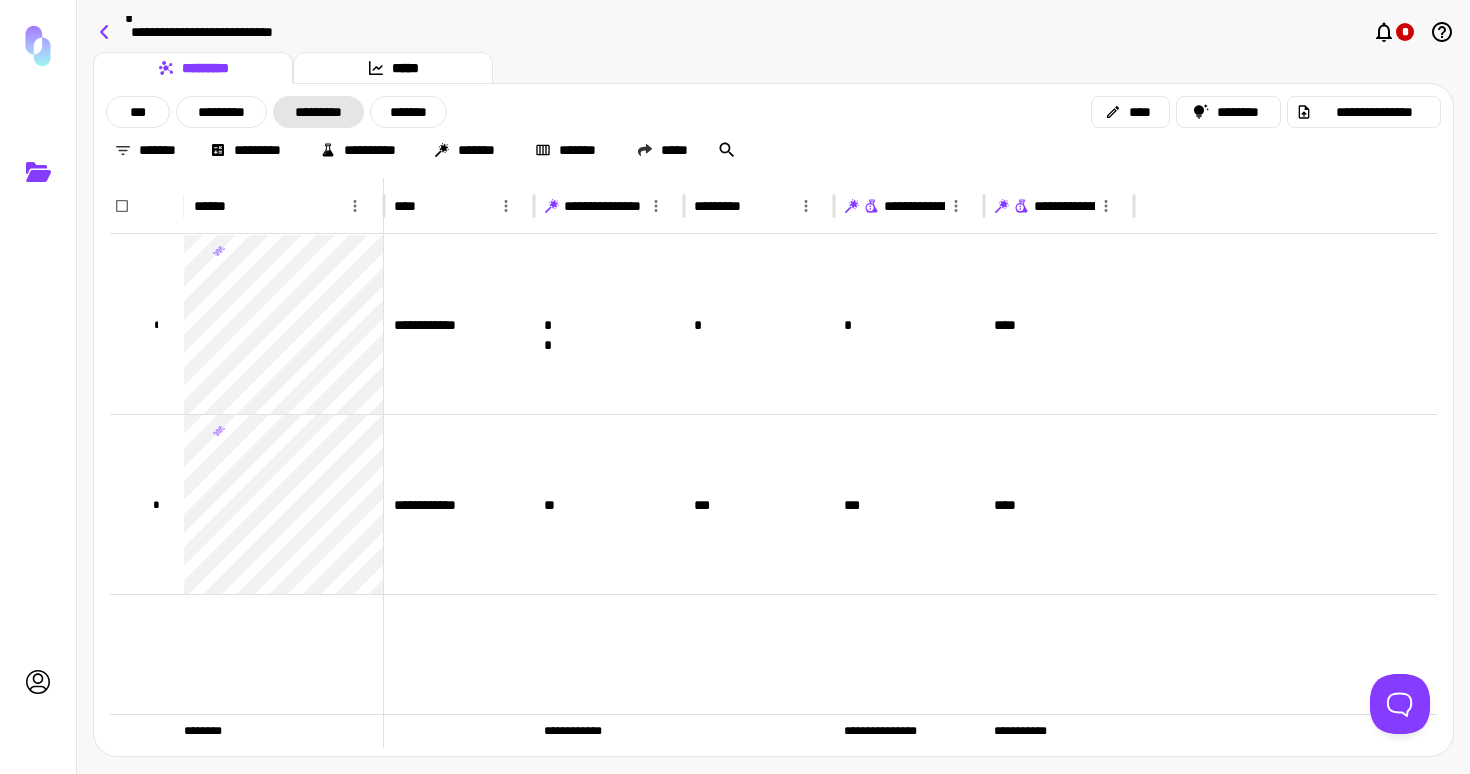 click 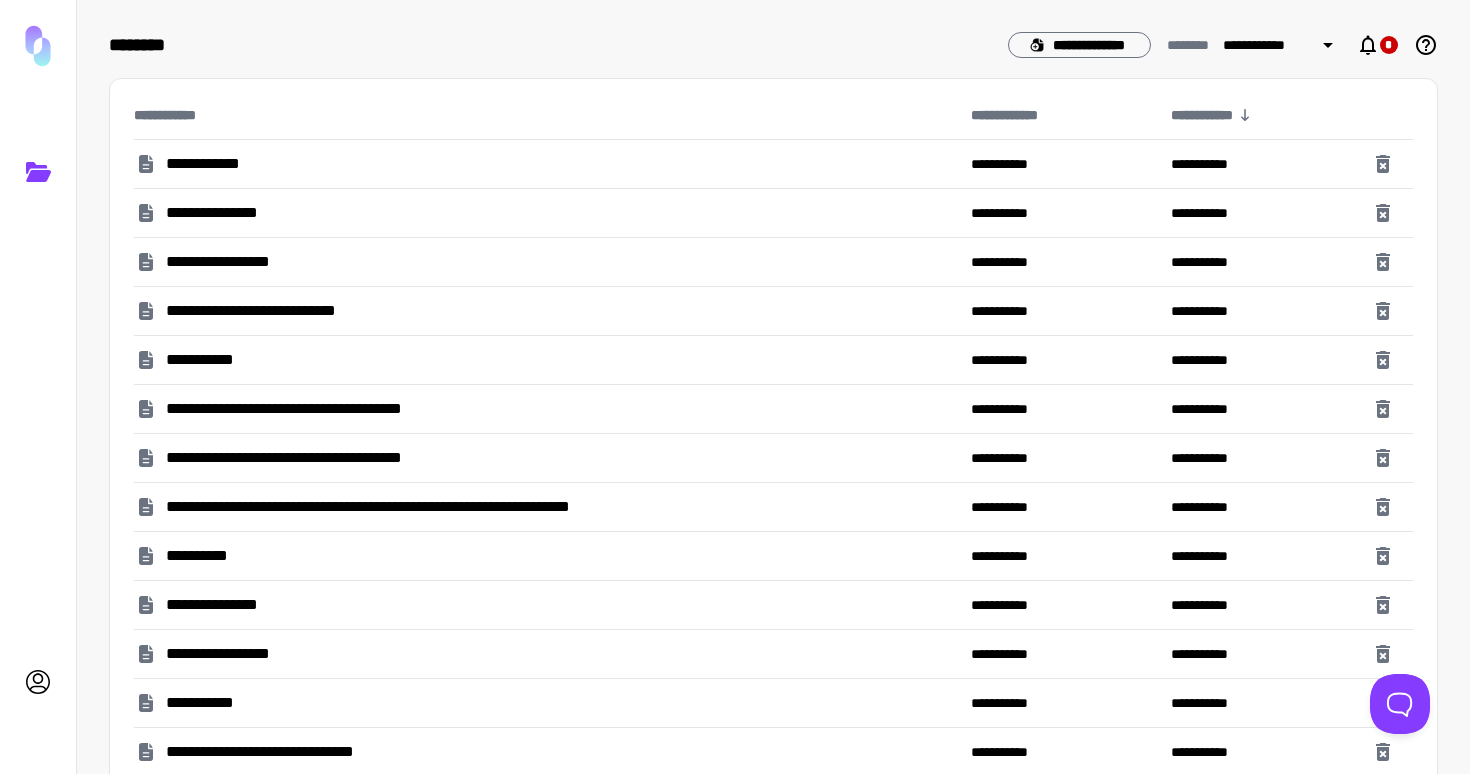 click on "**********" at bounding box center (265, 311) 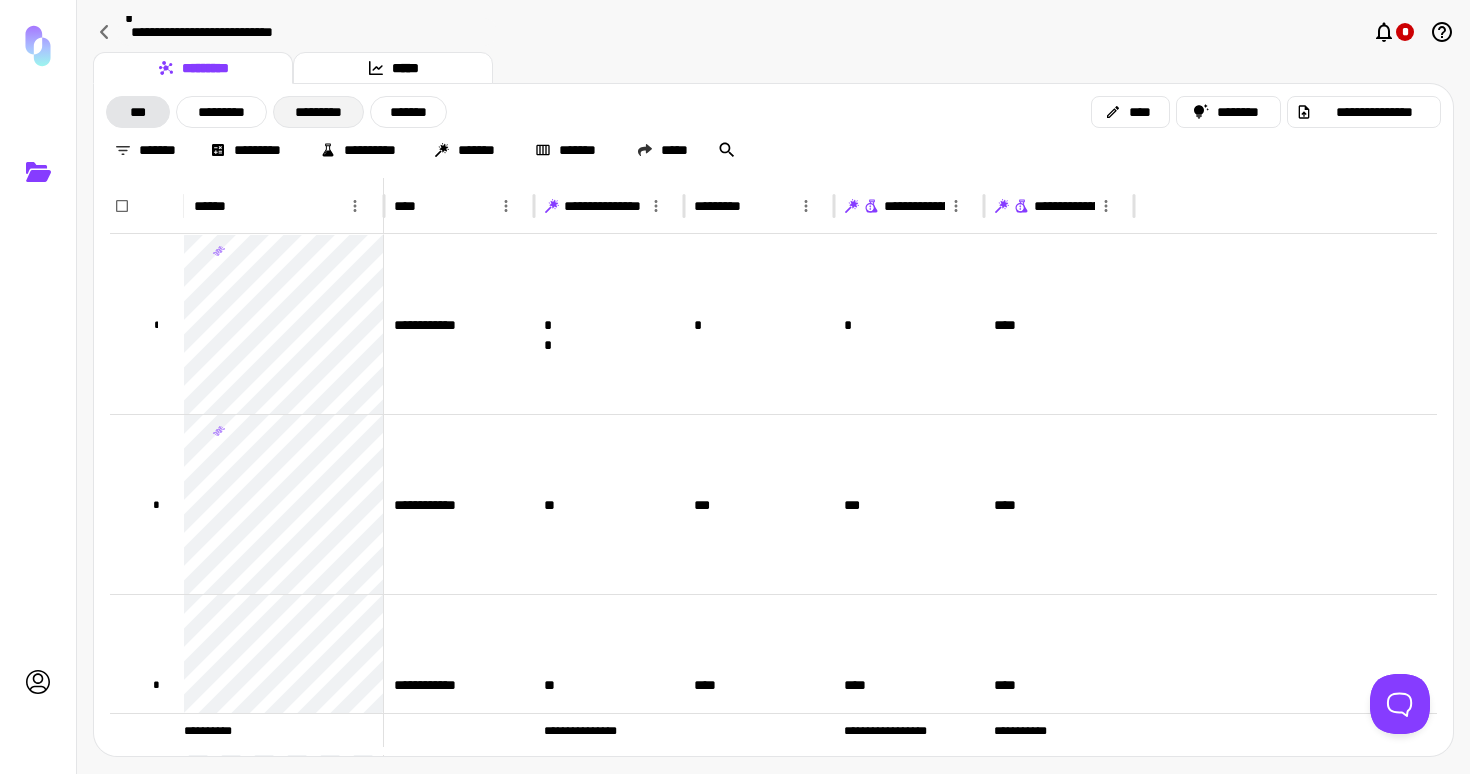 click on "*********" at bounding box center (318, 112) 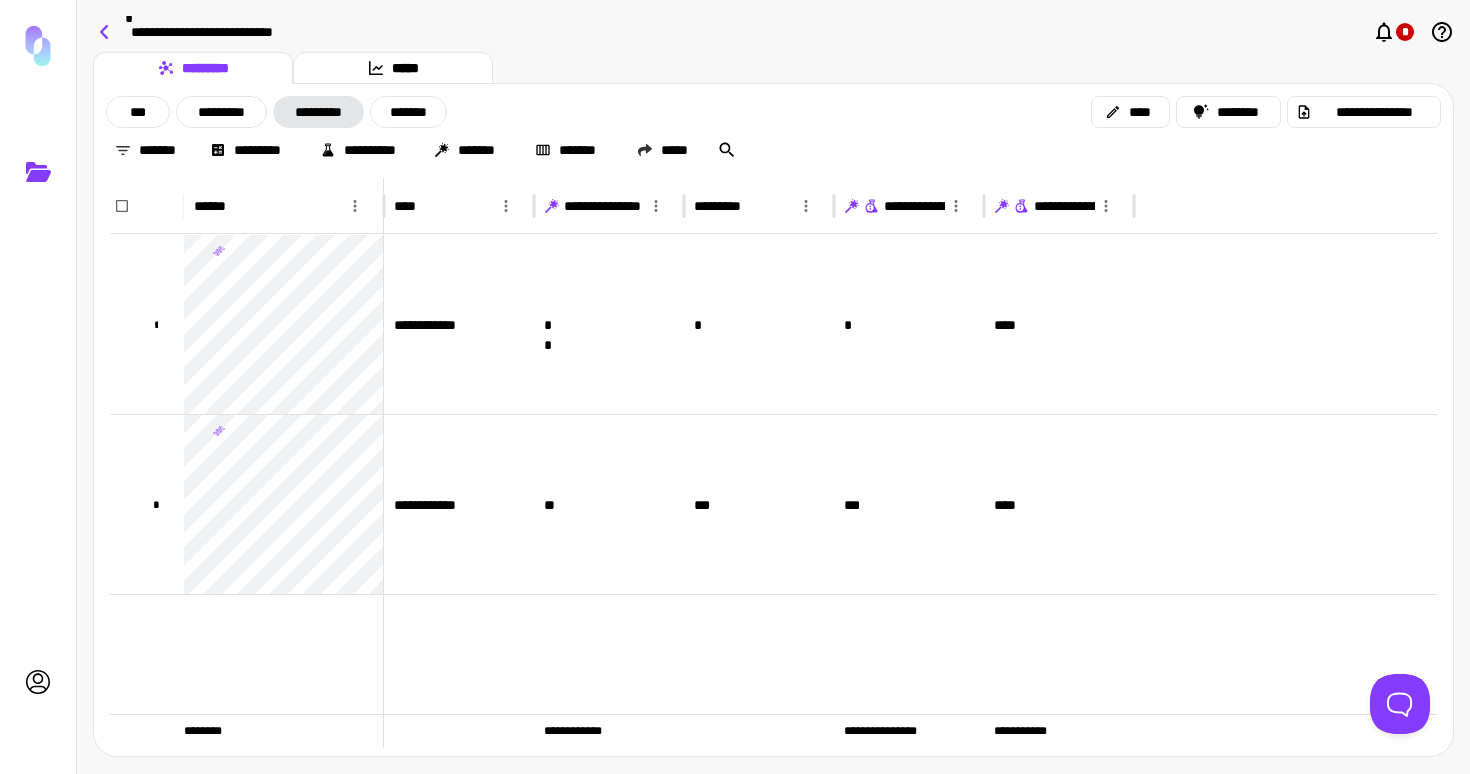 click 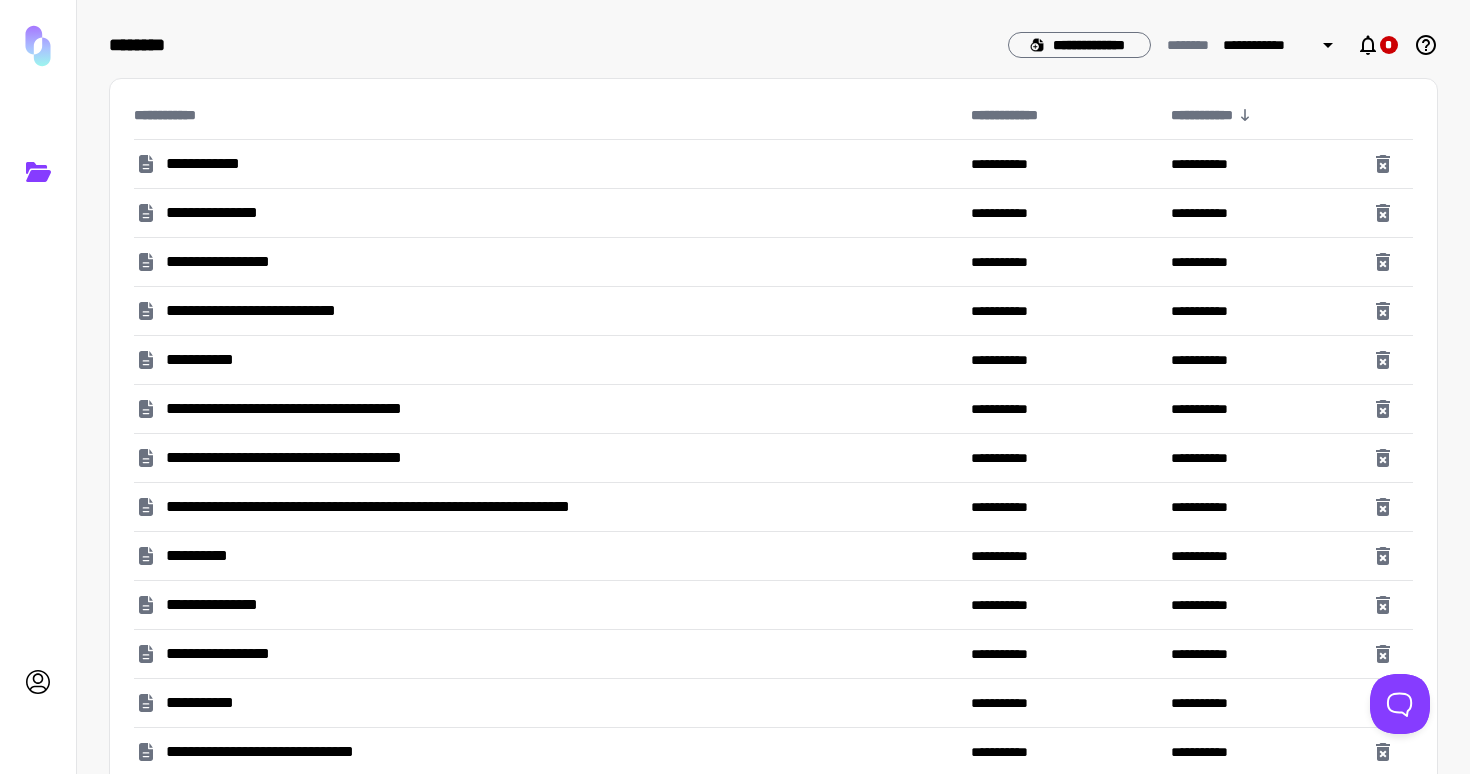 click on "**********" at bounding box center (219, 213) 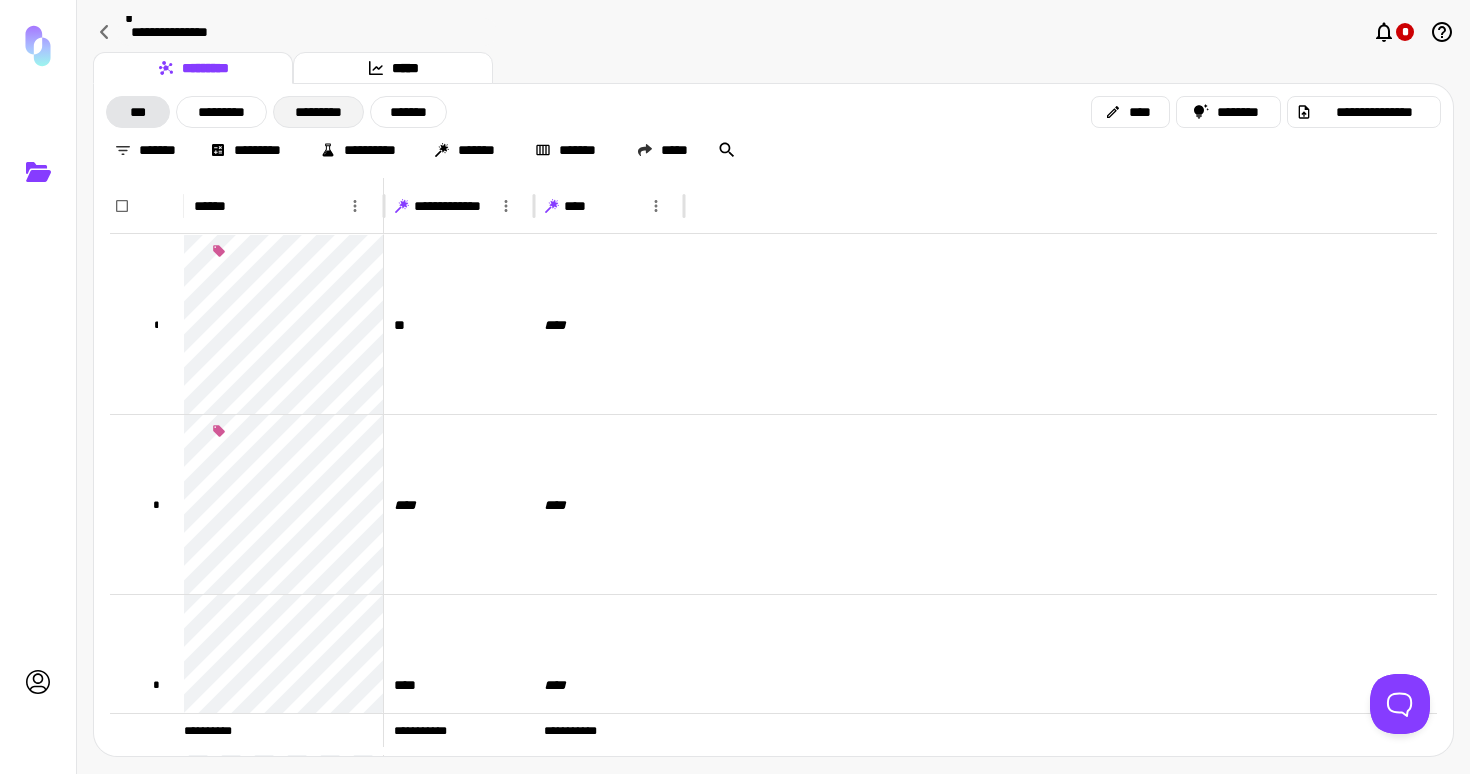 click on "*********" at bounding box center [318, 112] 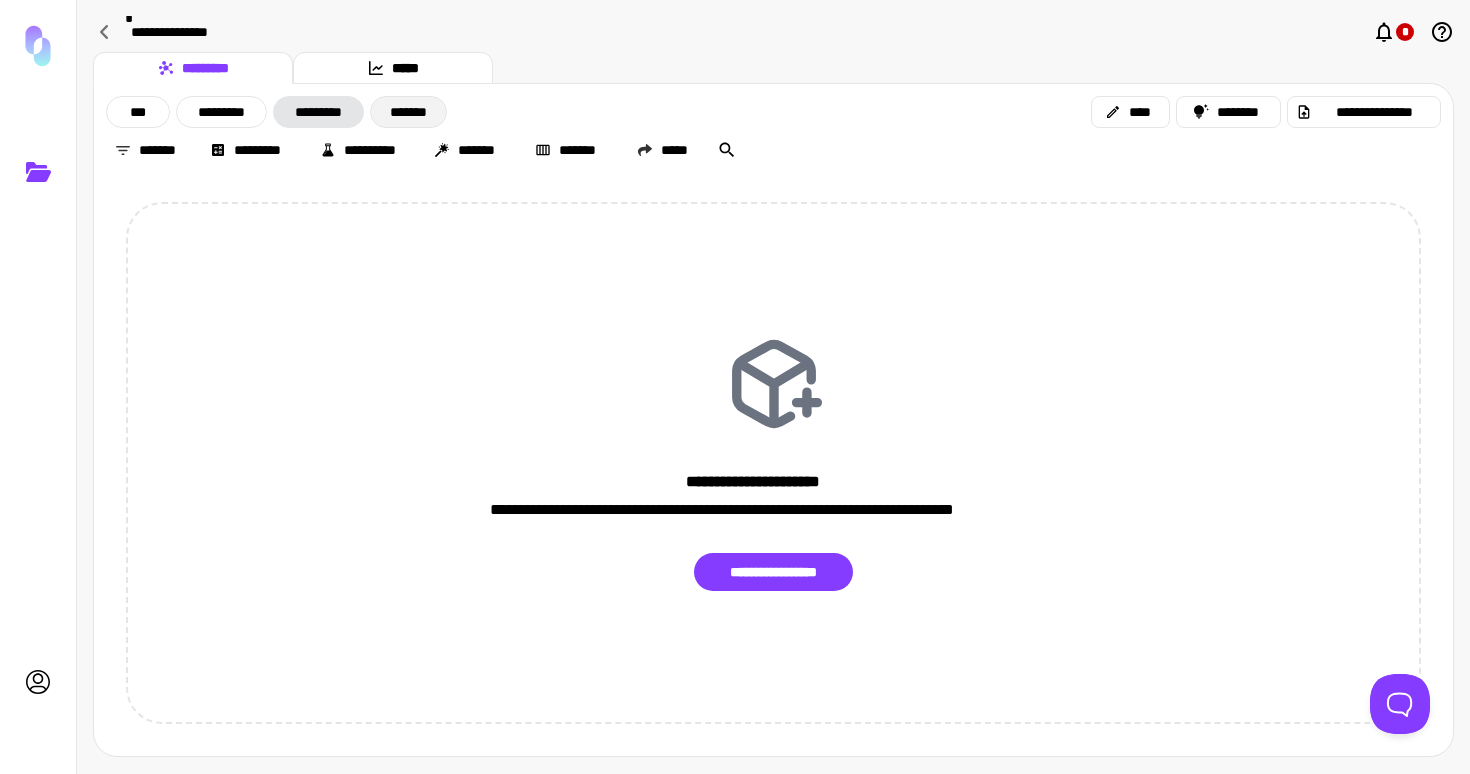 click on "*******" at bounding box center (408, 112) 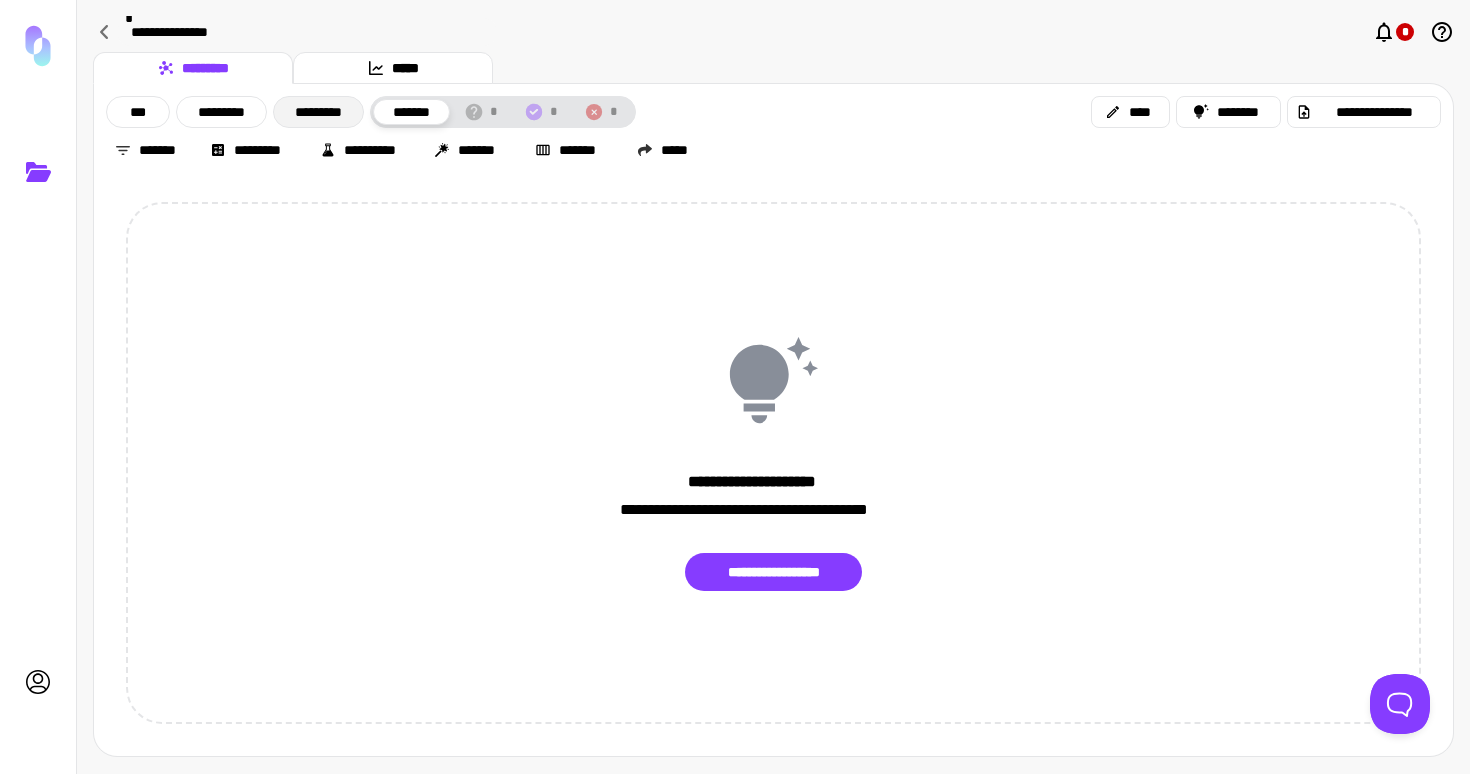 click on "*********" at bounding box center (318, 112) 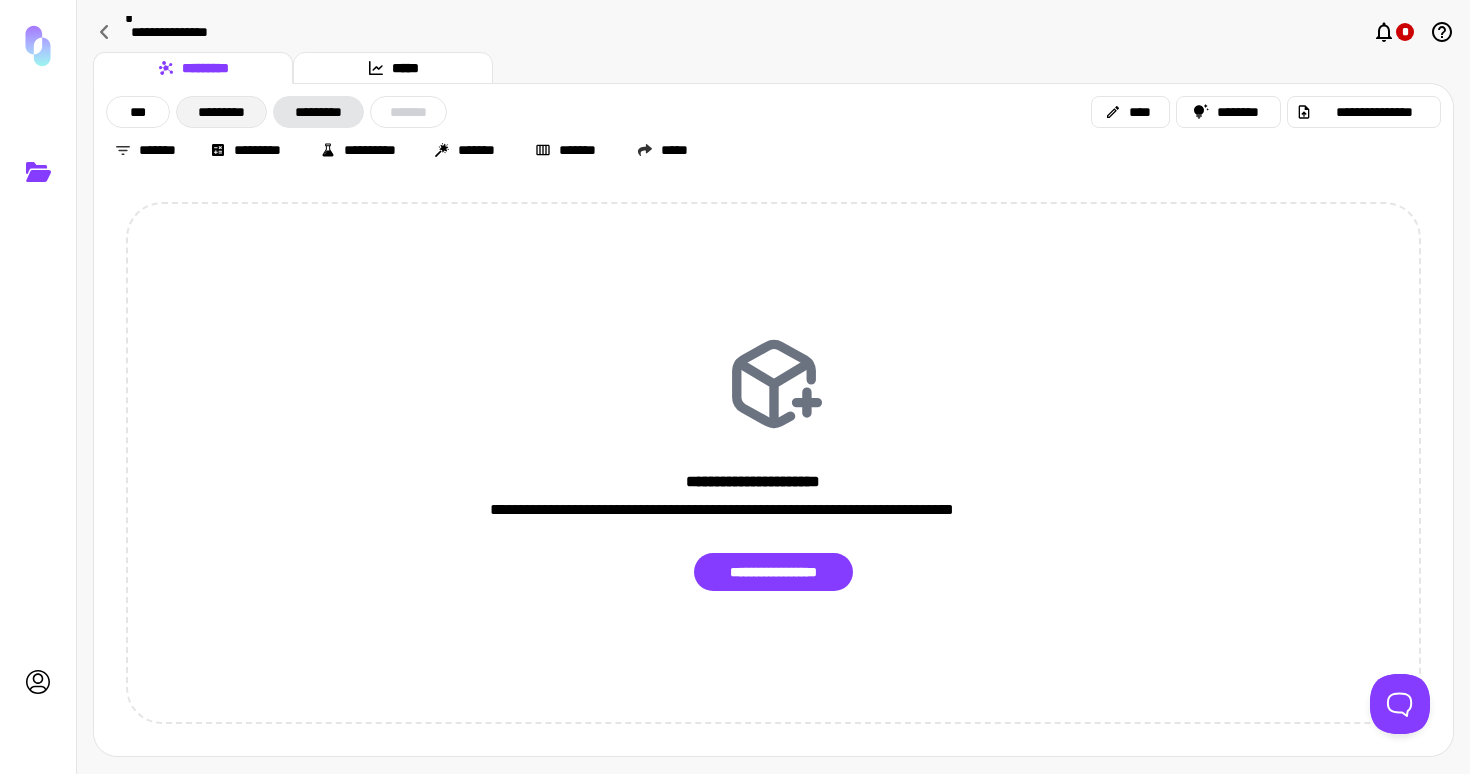 click on "*********" at bounding box center [221, 112] 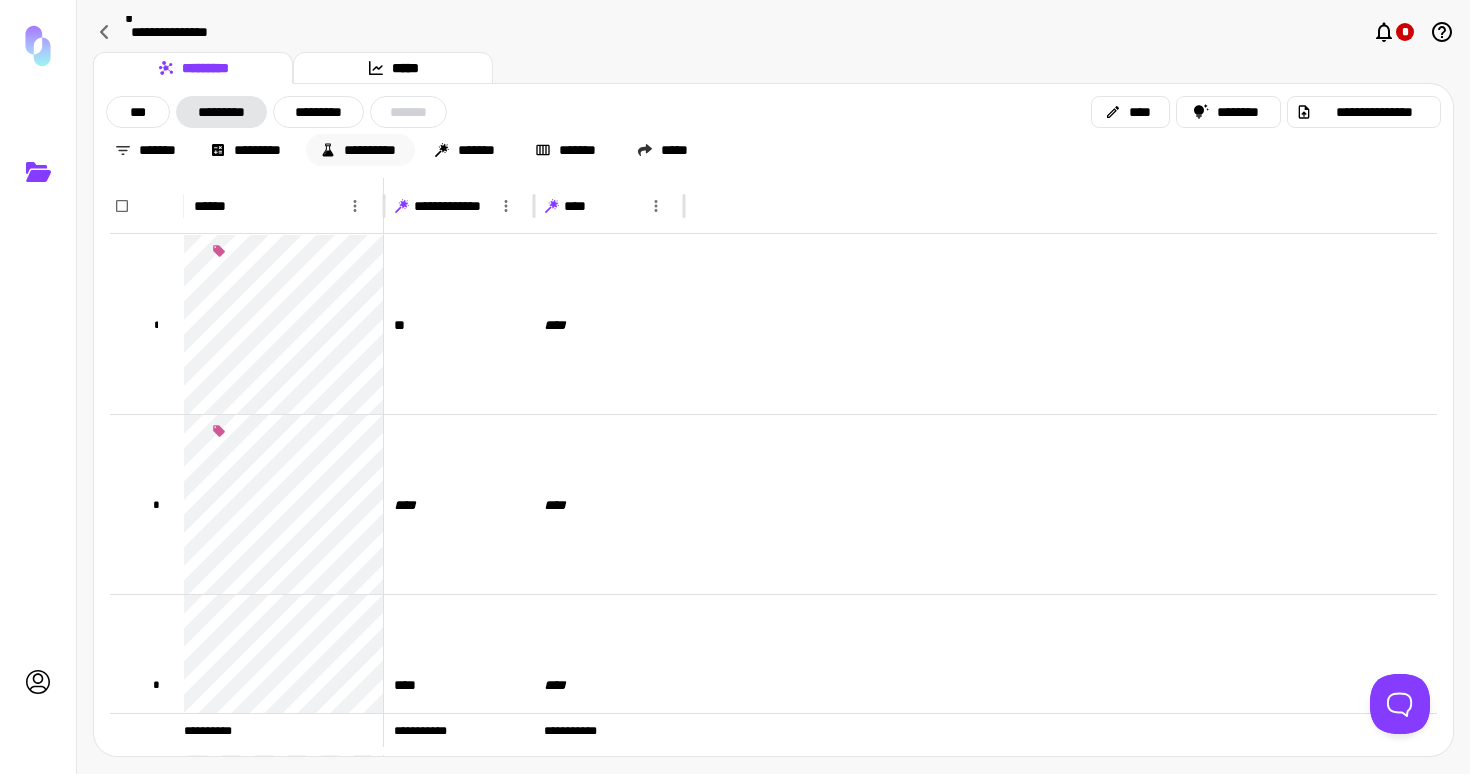 click on "**********" at bounding box center [360, 150] 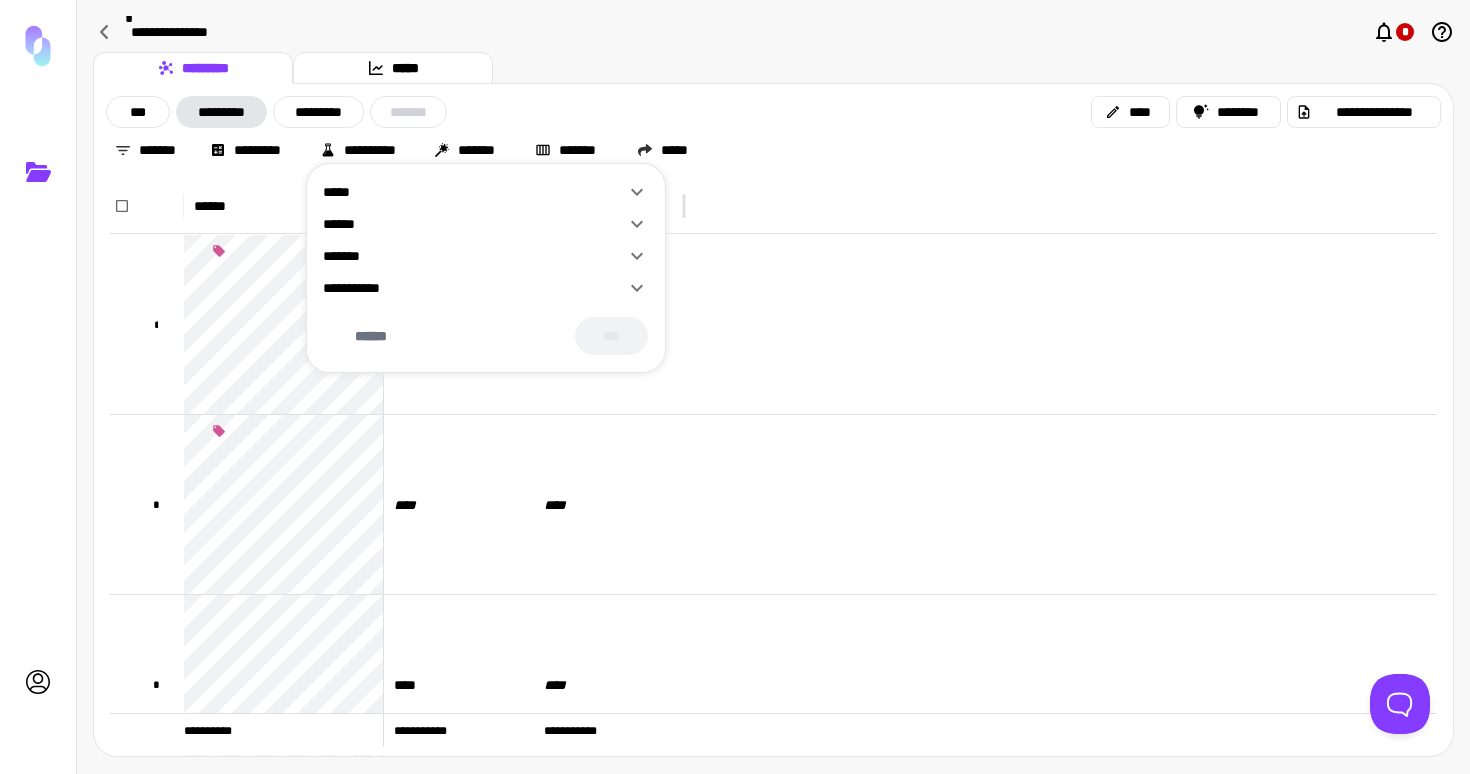 click on "******" at bounding box center [474, 224] 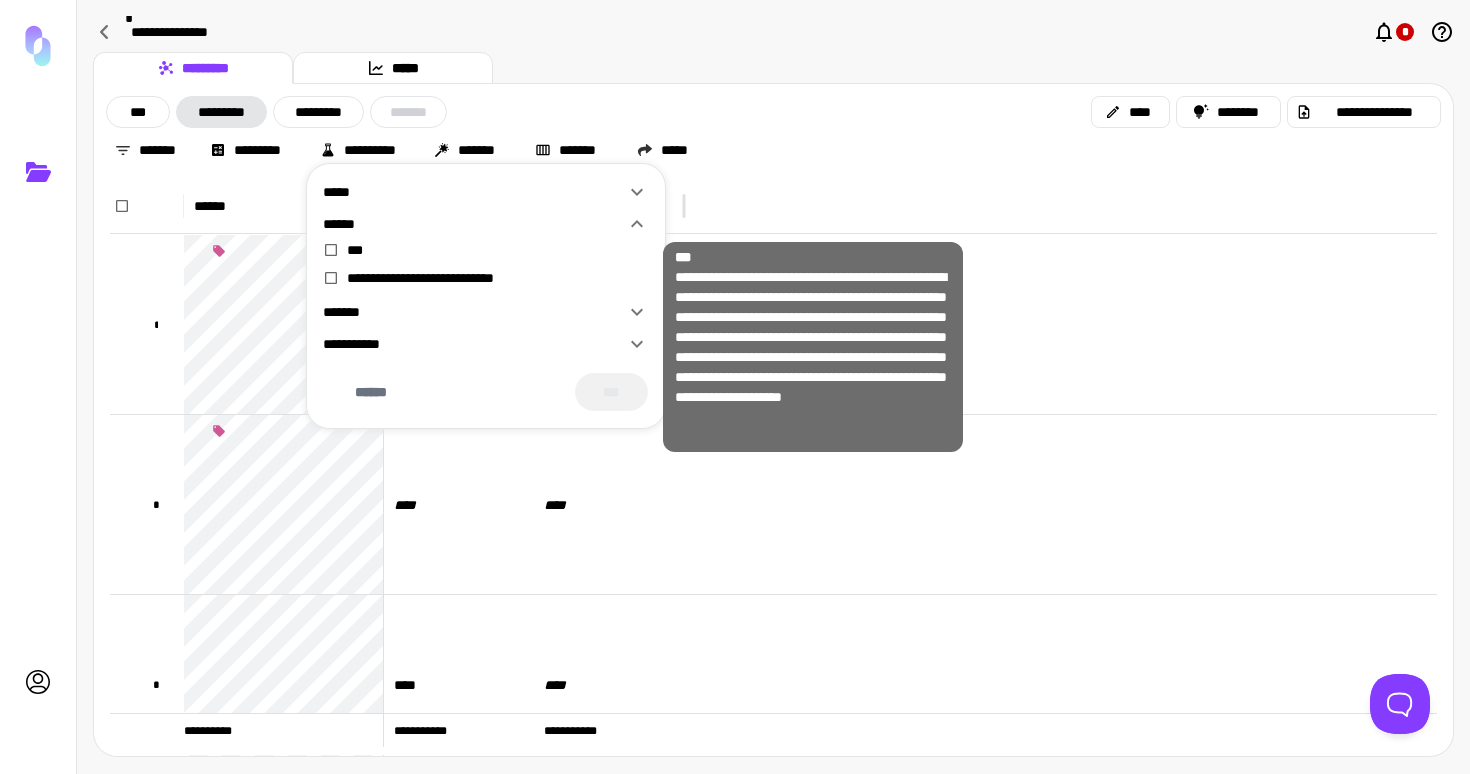 type 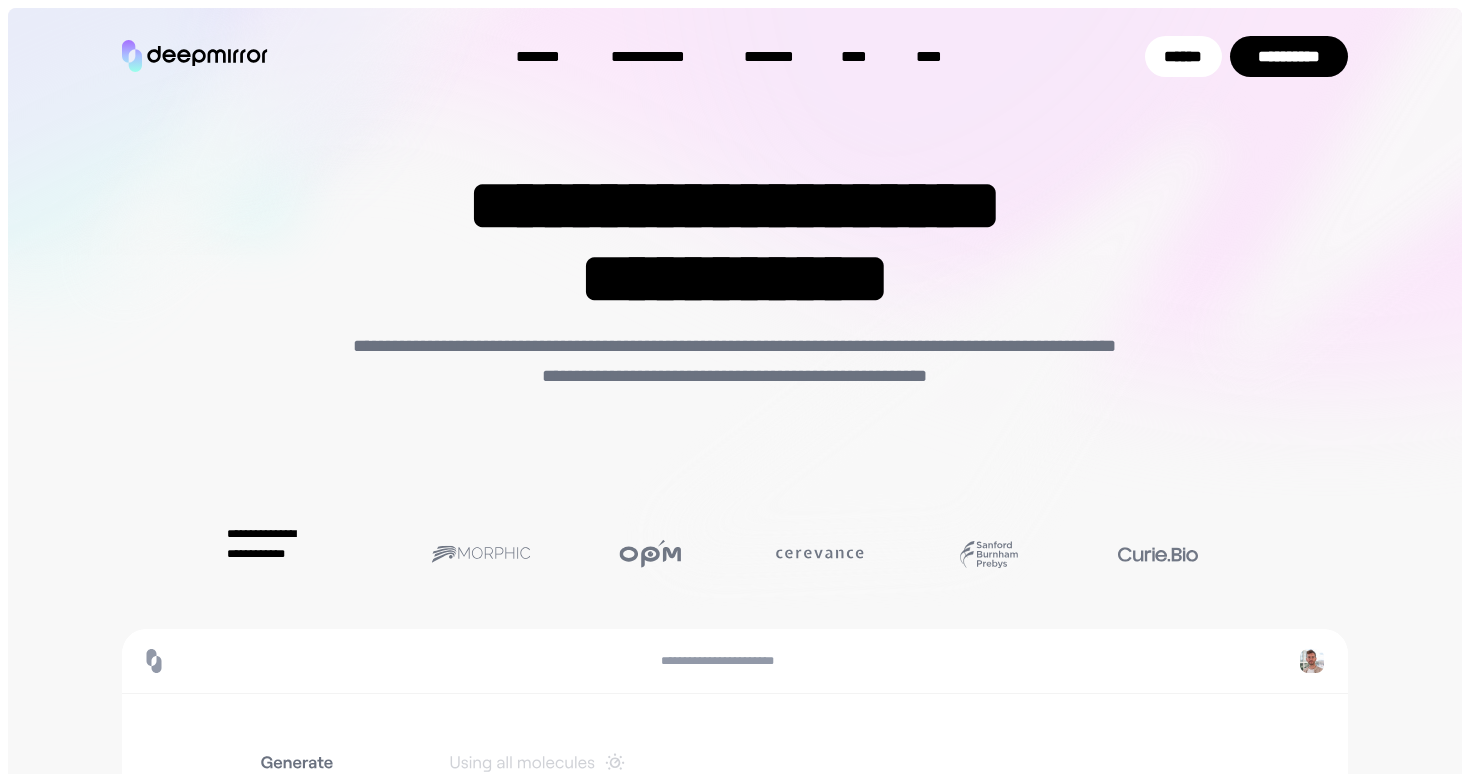 scroll, scrollTop: 0, scrollLeft: 0, axis: both 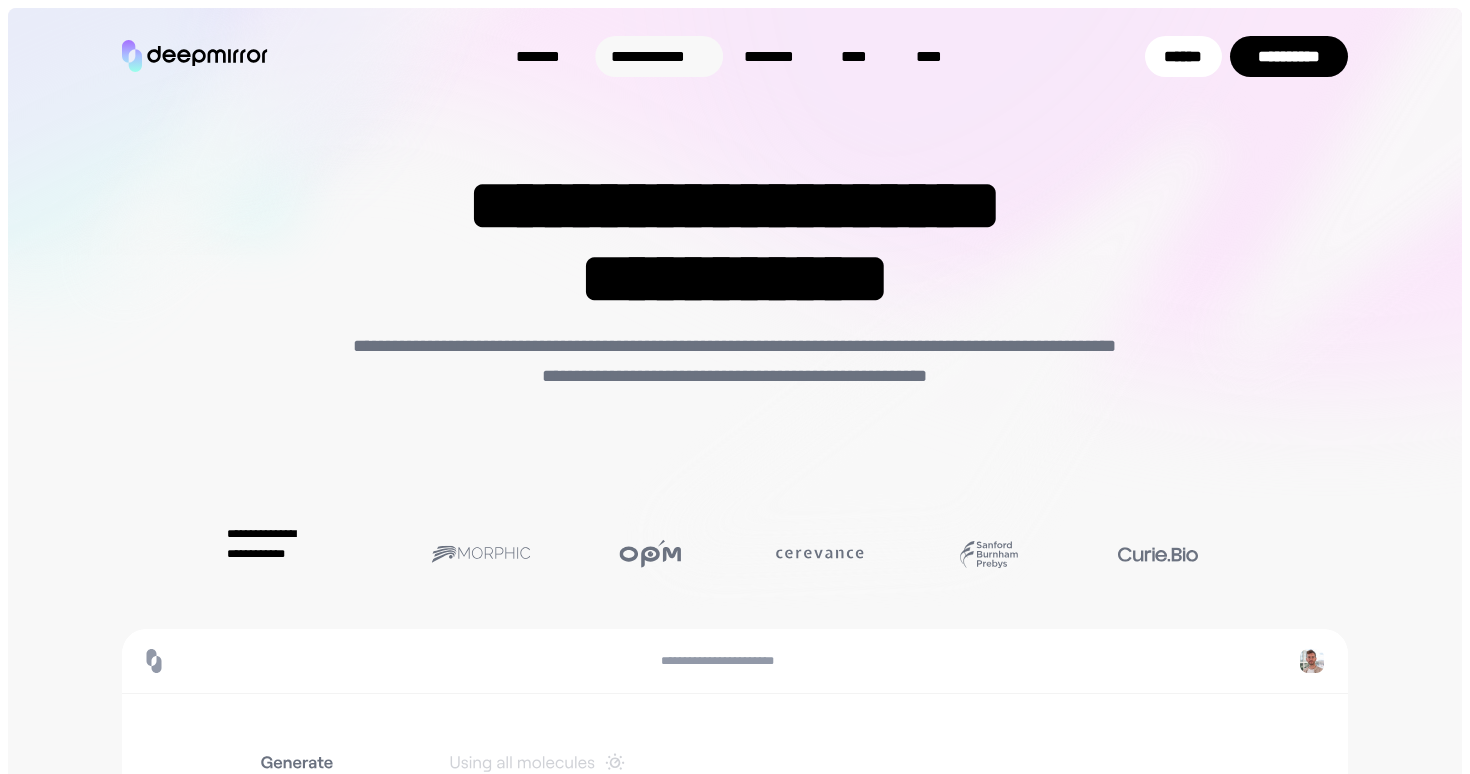 click on "**********" at bounding box center (659, 56) 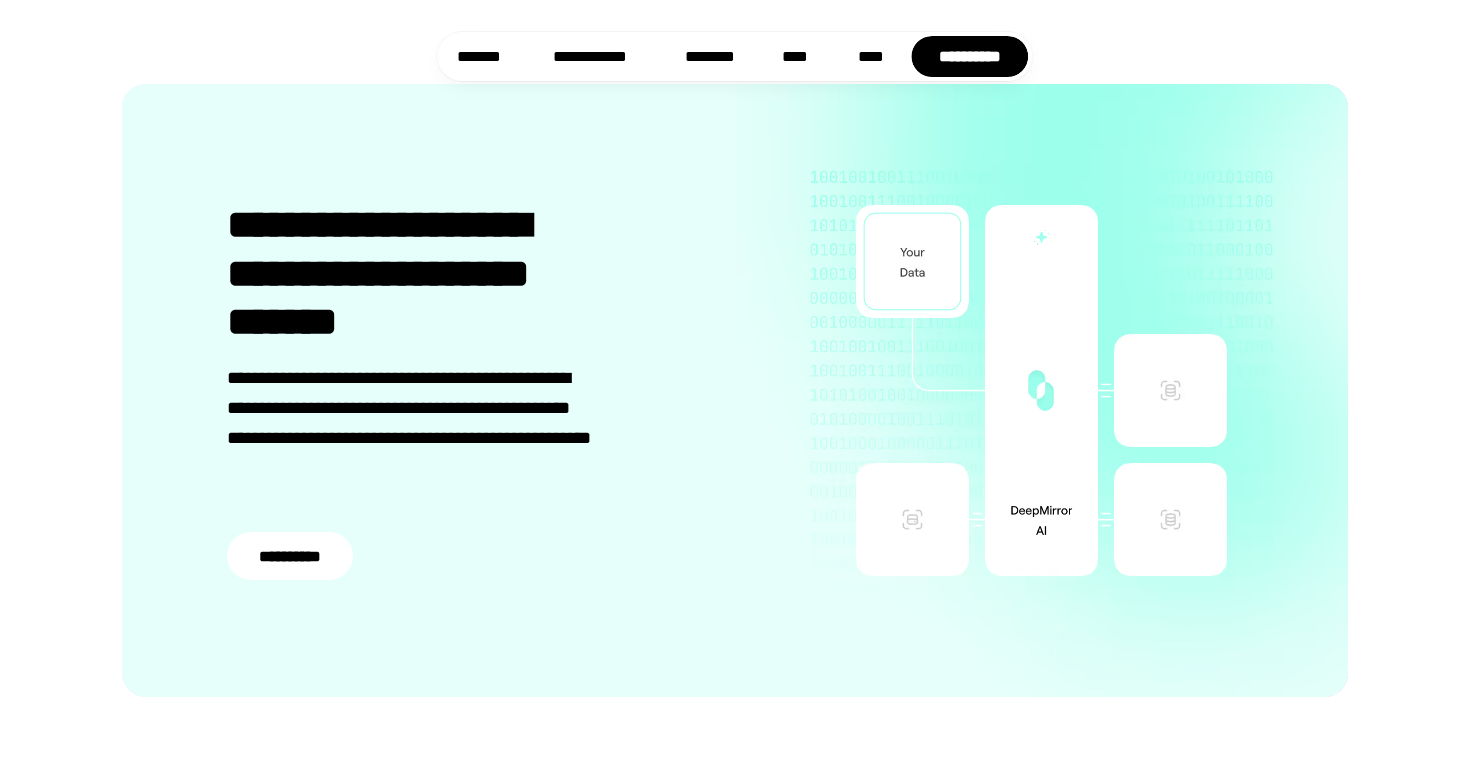 scroll, scrollTop: 4568, scrollLeft: 0, axis: vertical 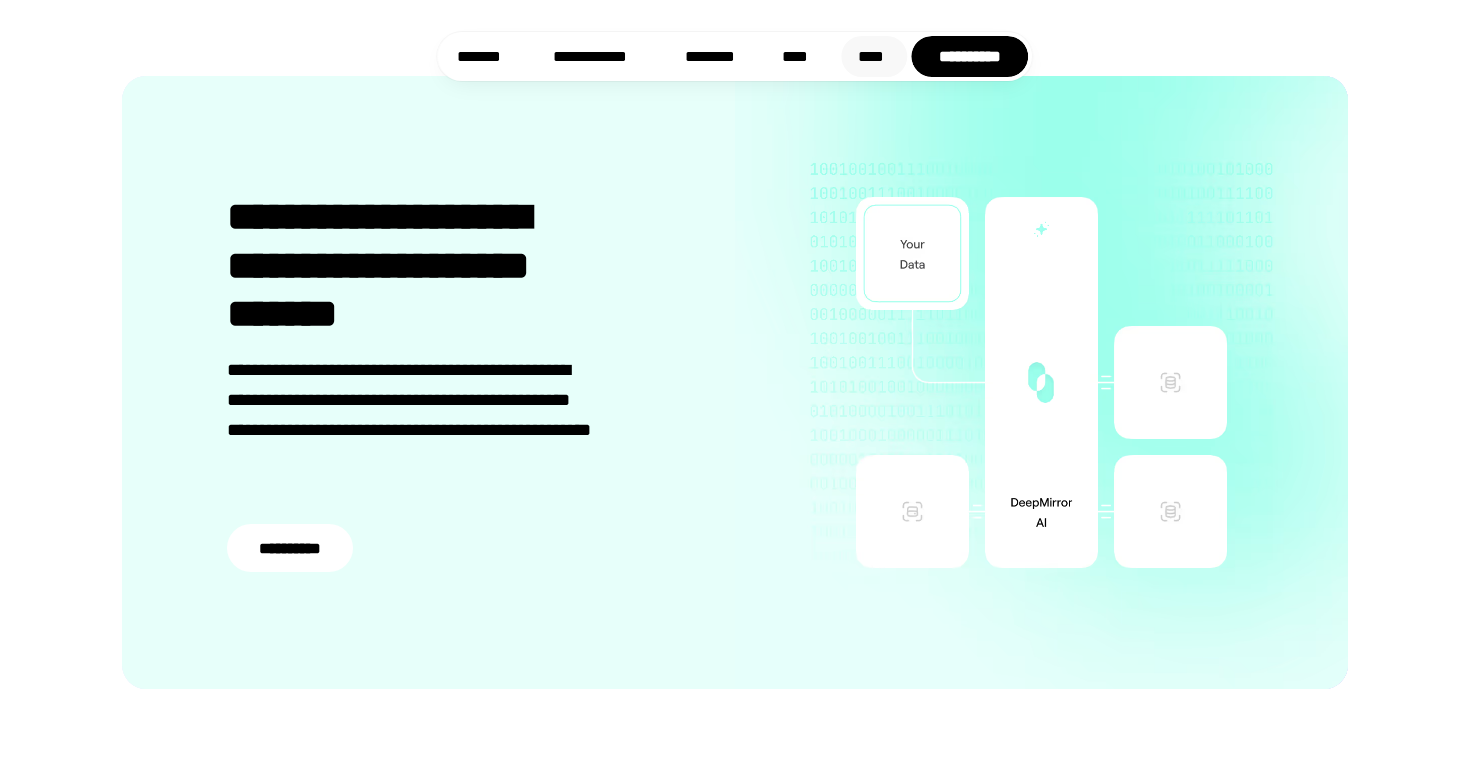 click on "****" at bounding box center [873, 56] 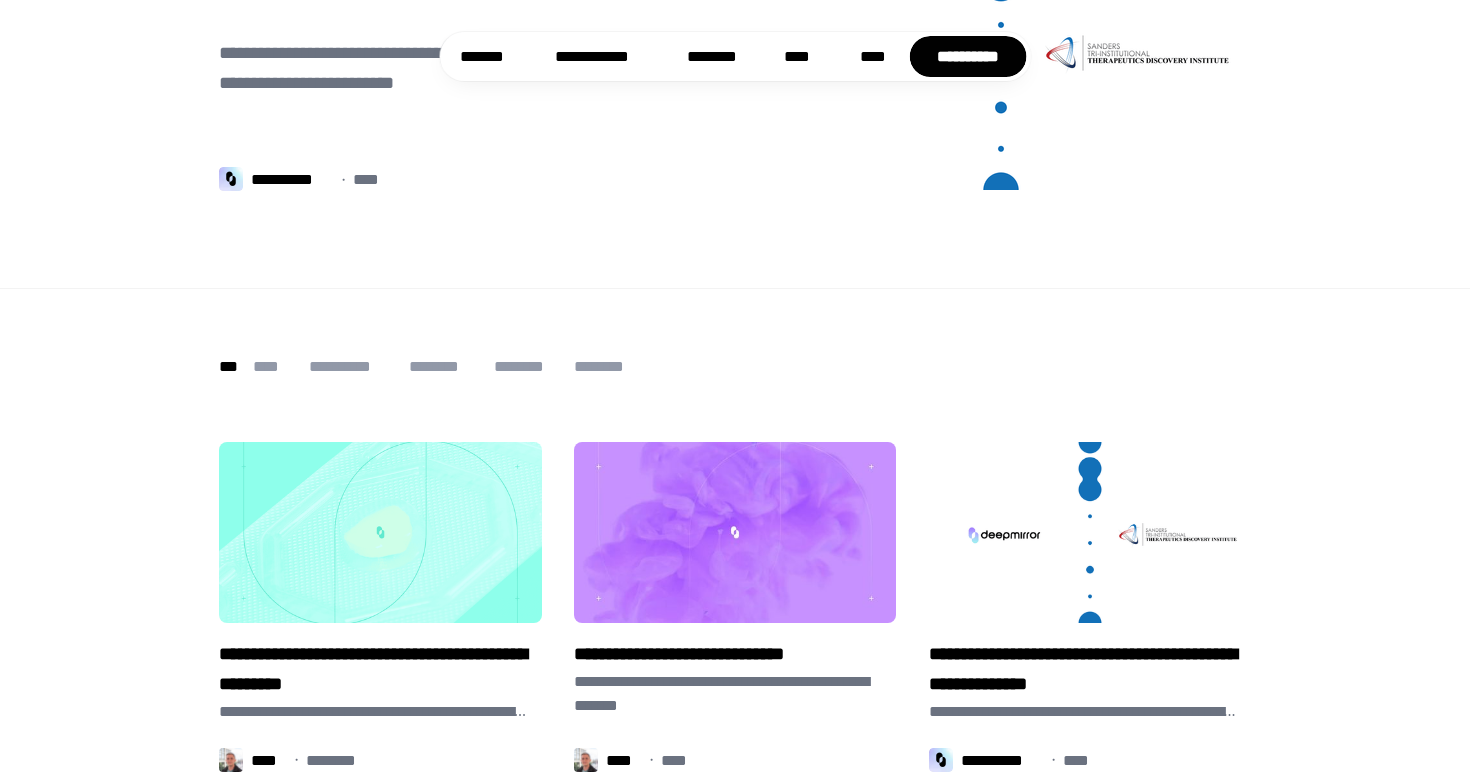scroll, scrollTop: 336, scrollLeft: 0, axis: vertical 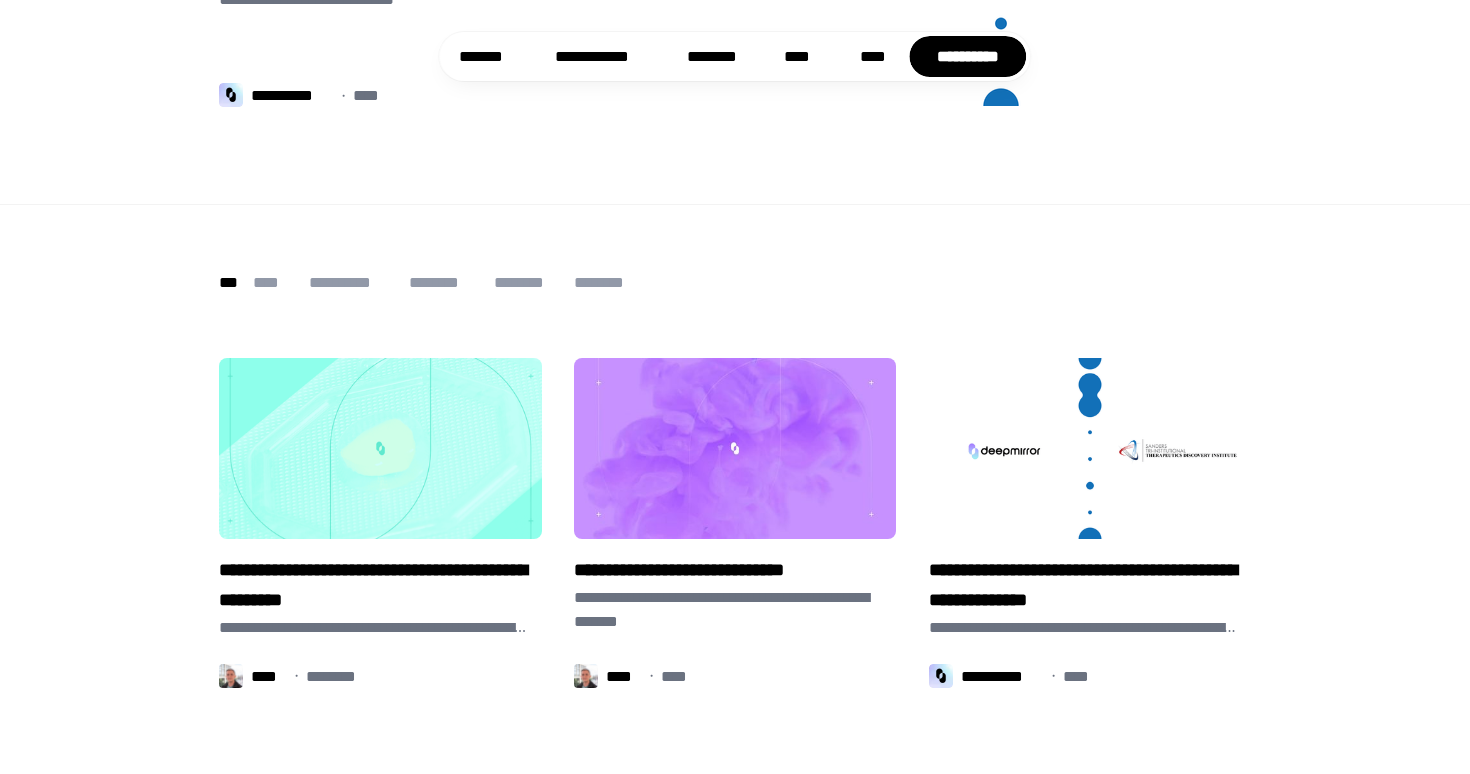 click at bounding box center [380, 448] 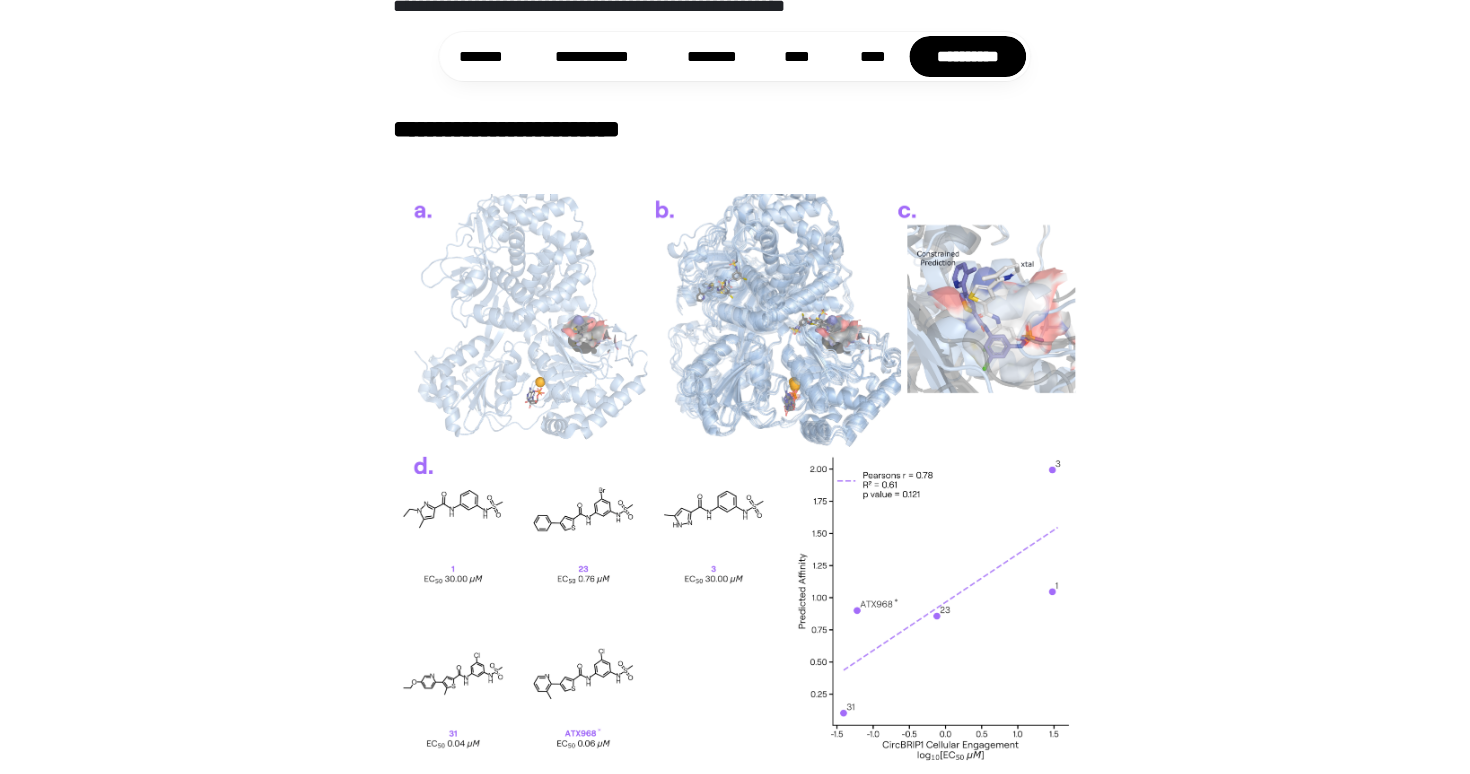 scroll, scrollTop: 9626, scrollLeft: 0, axis: vertical 